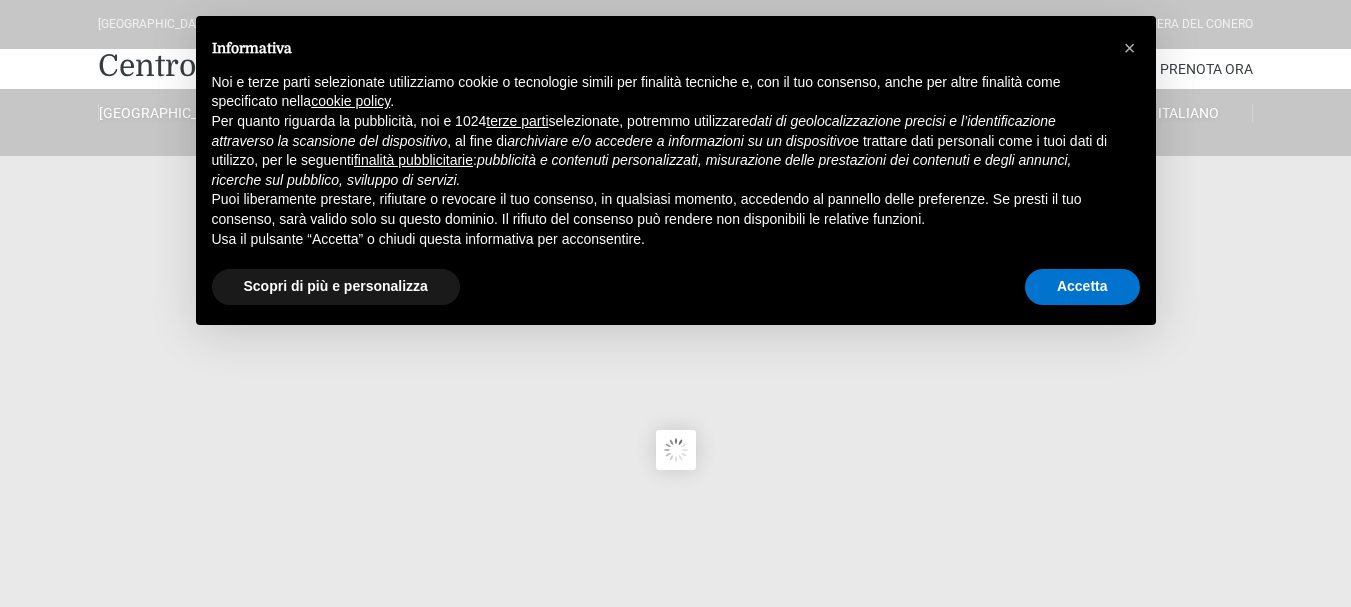 scroll, scrollTop: 0, scrollLeft: 0, axis: both 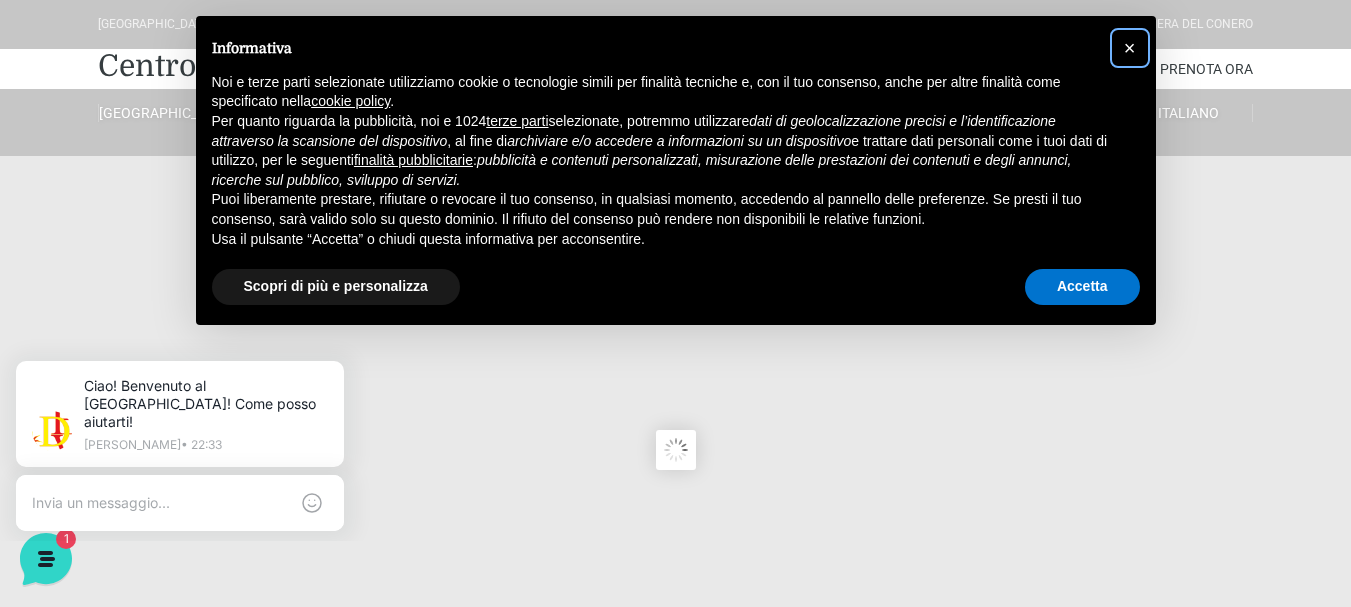 click on "×" at bounding box center (1130, 48) 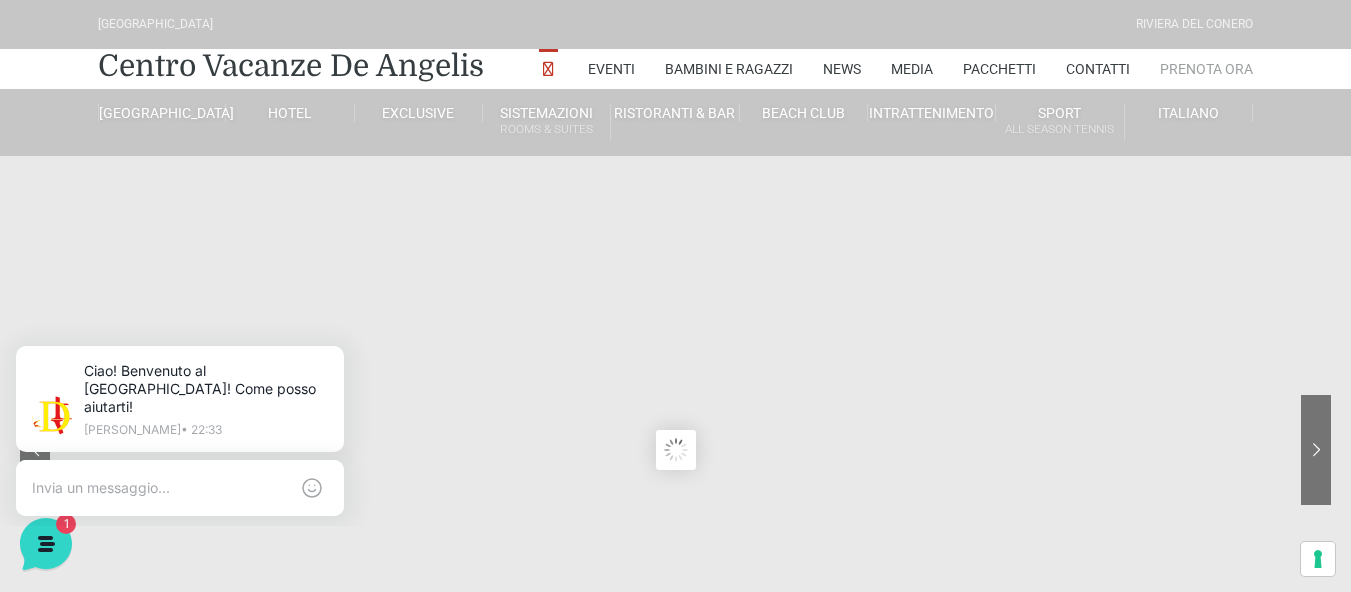 click on "Prenota Ora" at bounding box center [1206, 69] 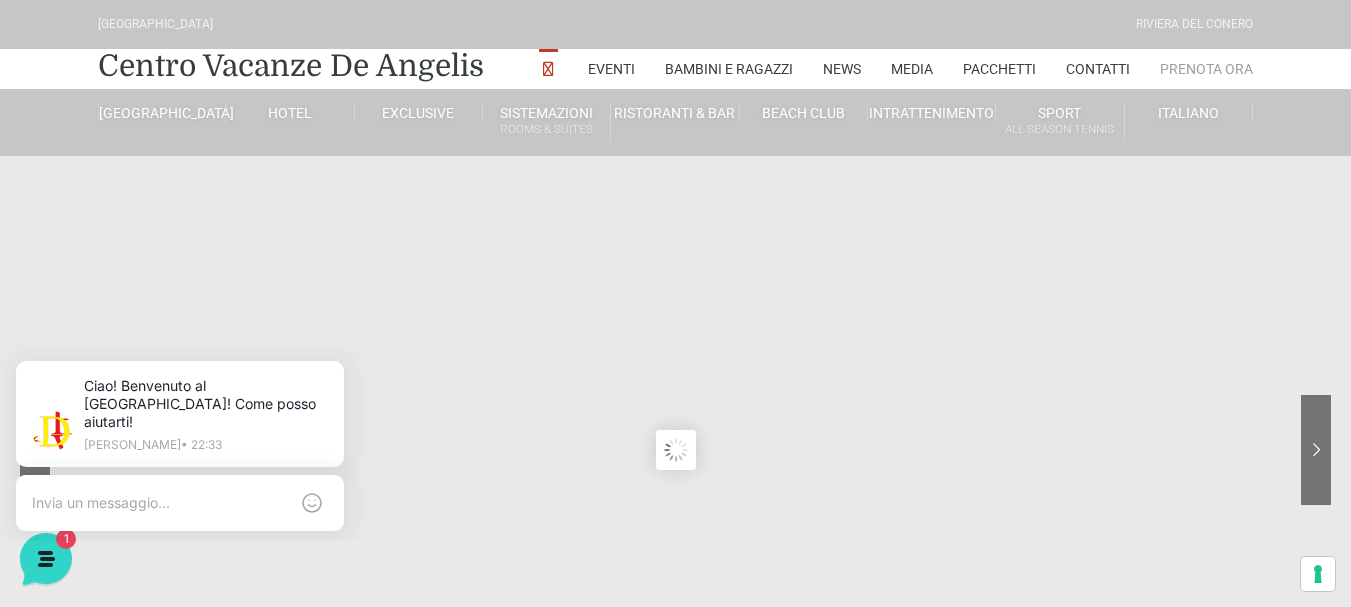 click on "Prenota Ora" at bounding box center (1206, 69) 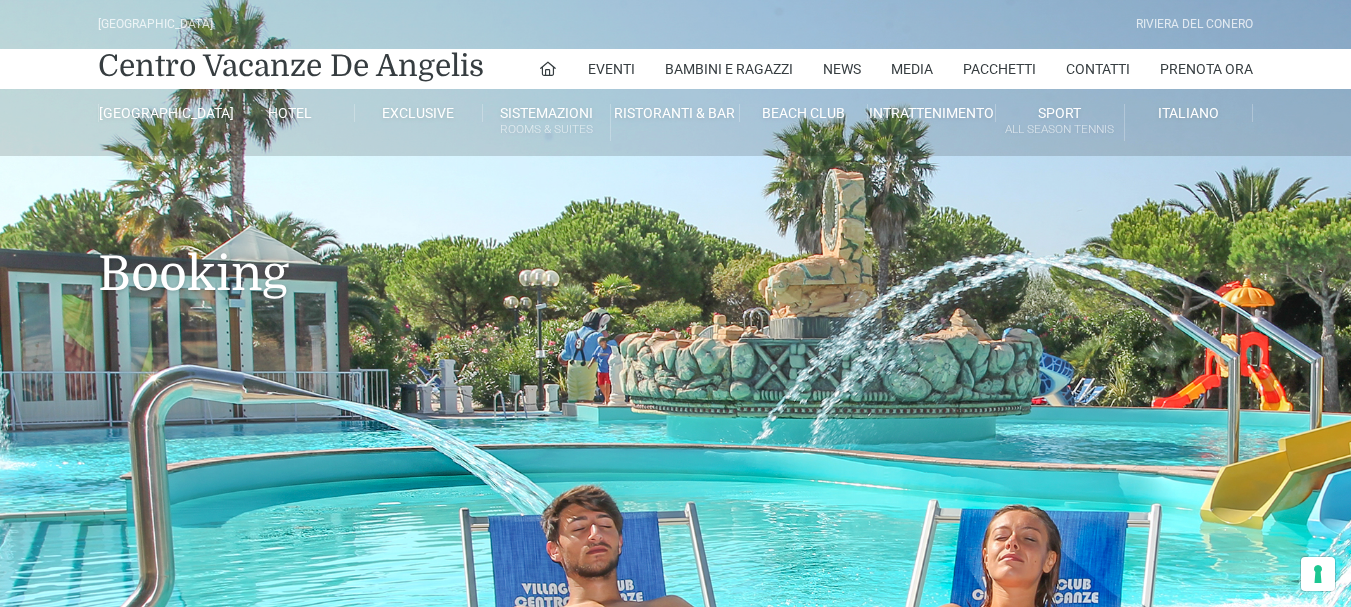 scroll, scrollTop: 0, scrollLeft: 0, axis: both 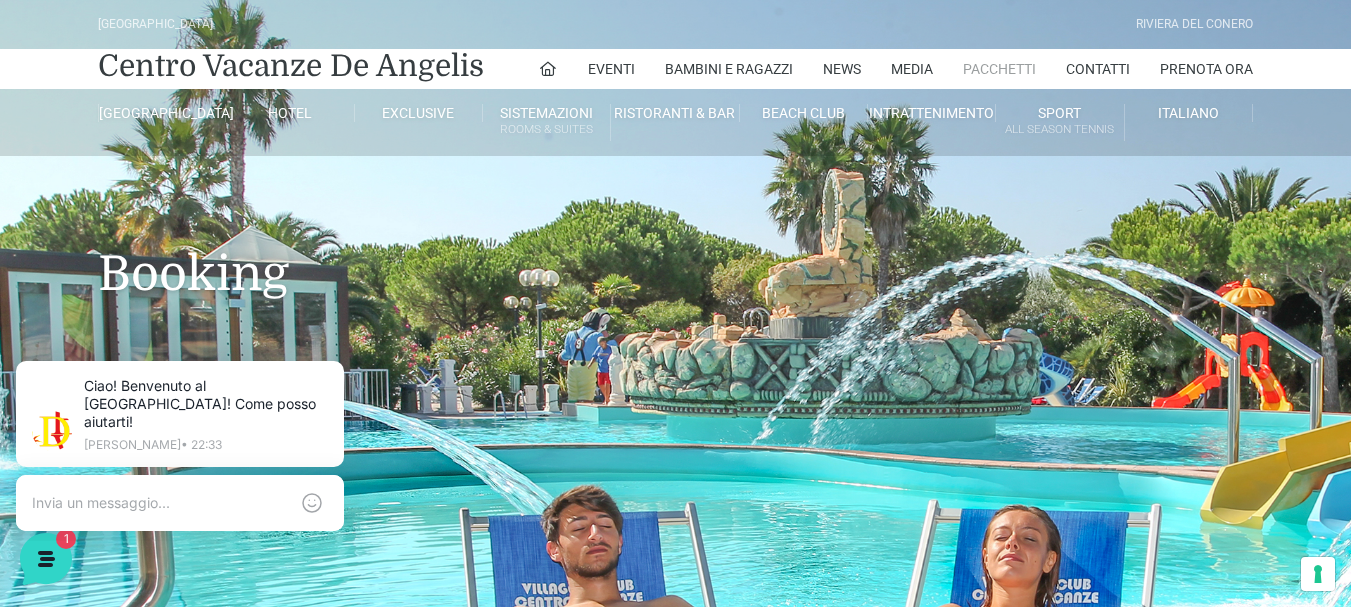 click on "Pacchetti" at bounding box center [999, 69] 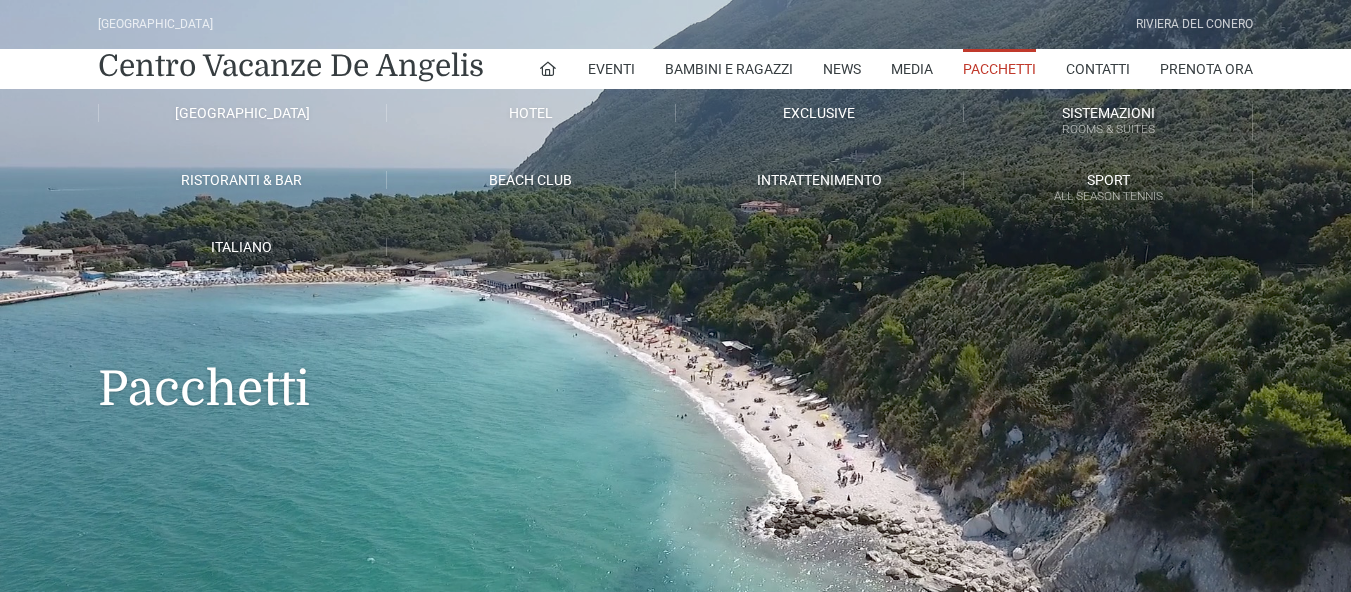 click on "Prenota Ora" at bounding box center (1206, 69) 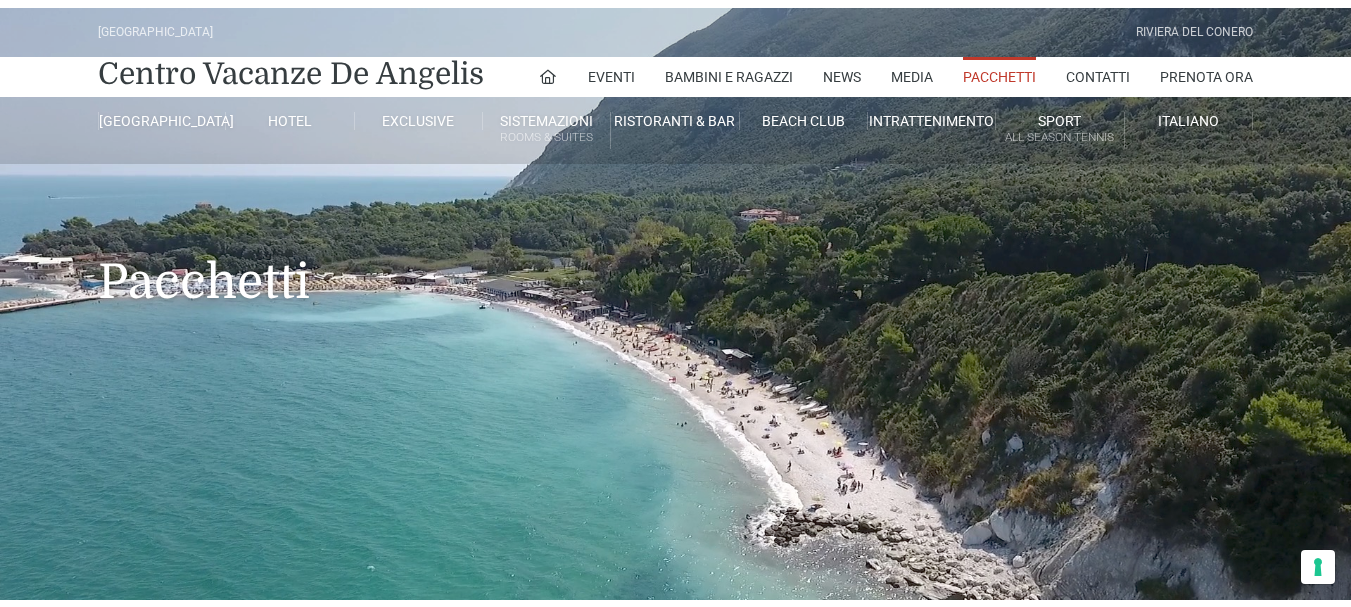 scroll, scrollTop: 0, scrollLeft: 0, axis: both 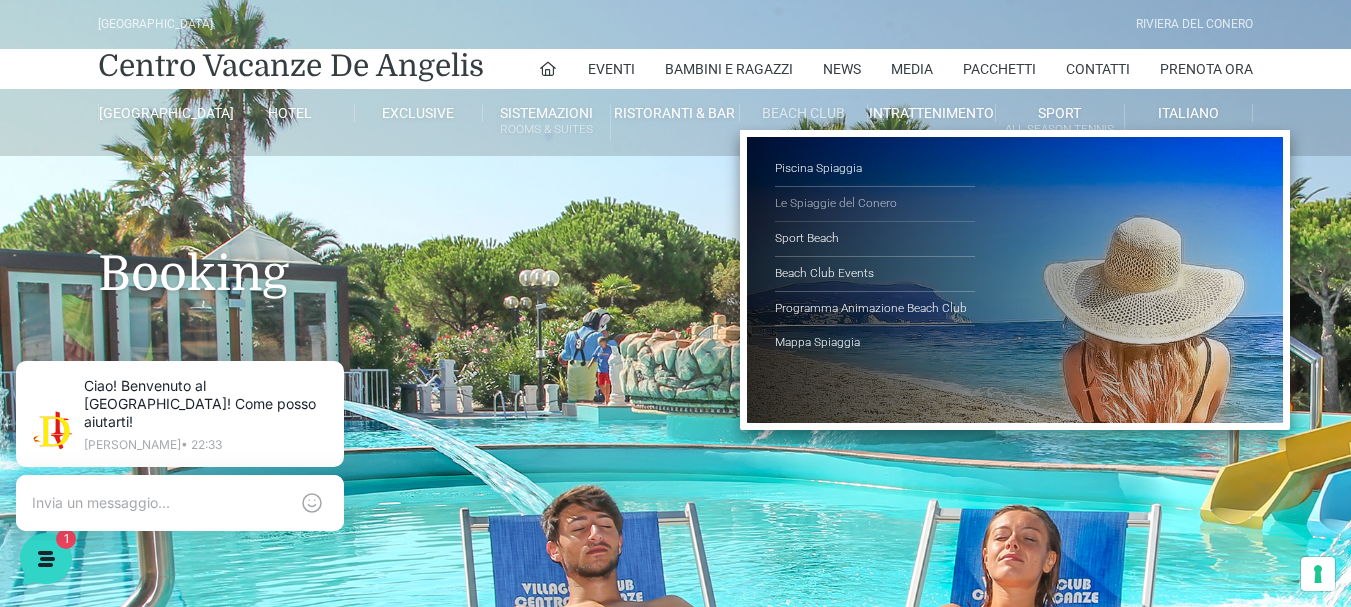 click on "Le Spiaggie del Conero" at bounding box center [875, 204] 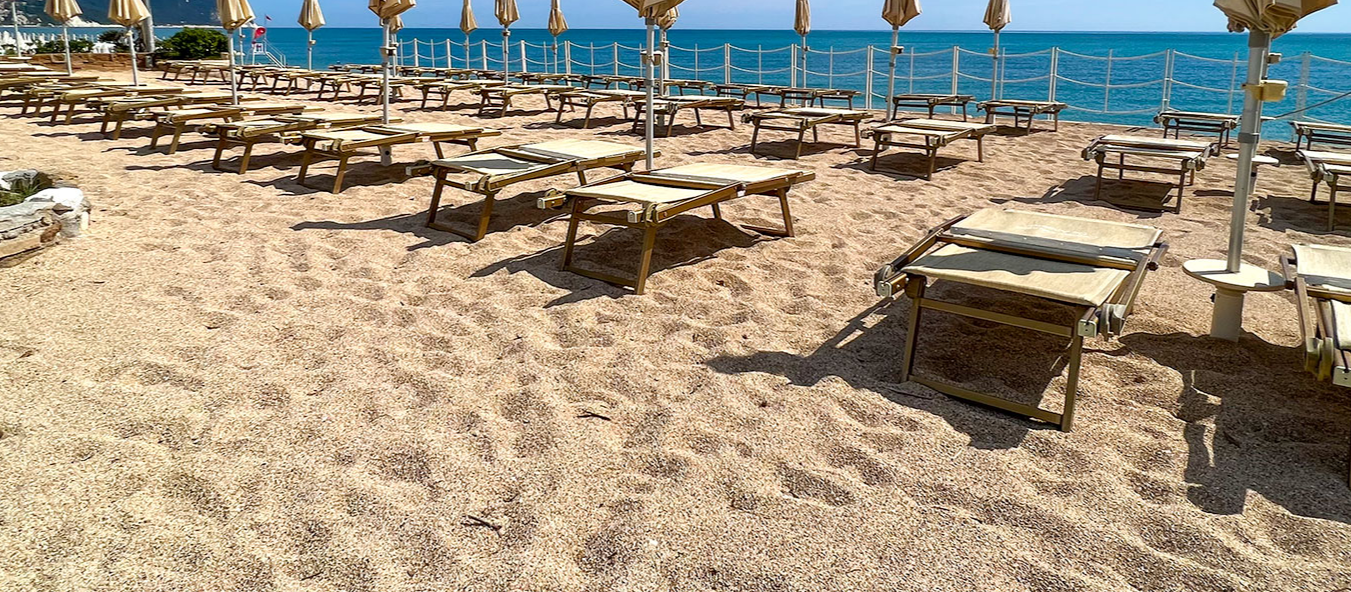 scroll, scrollTop: 500, scrollLeft: 0, axis: vertical 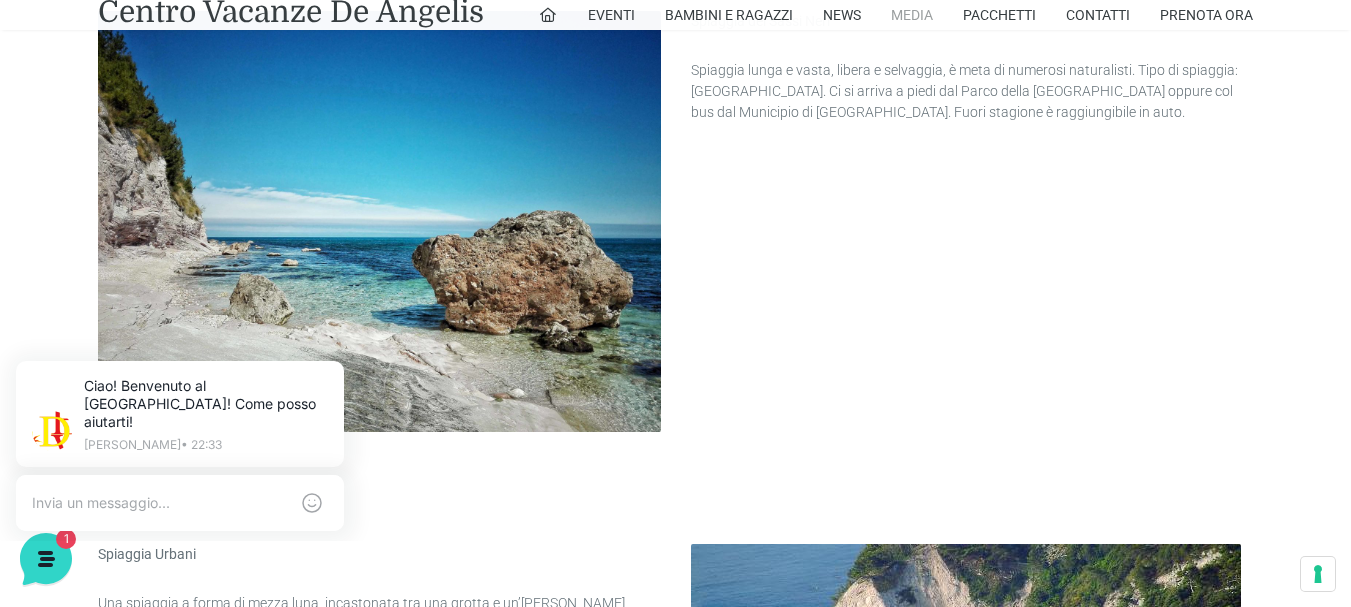 click on "Media" at bounding box center [912, 15] 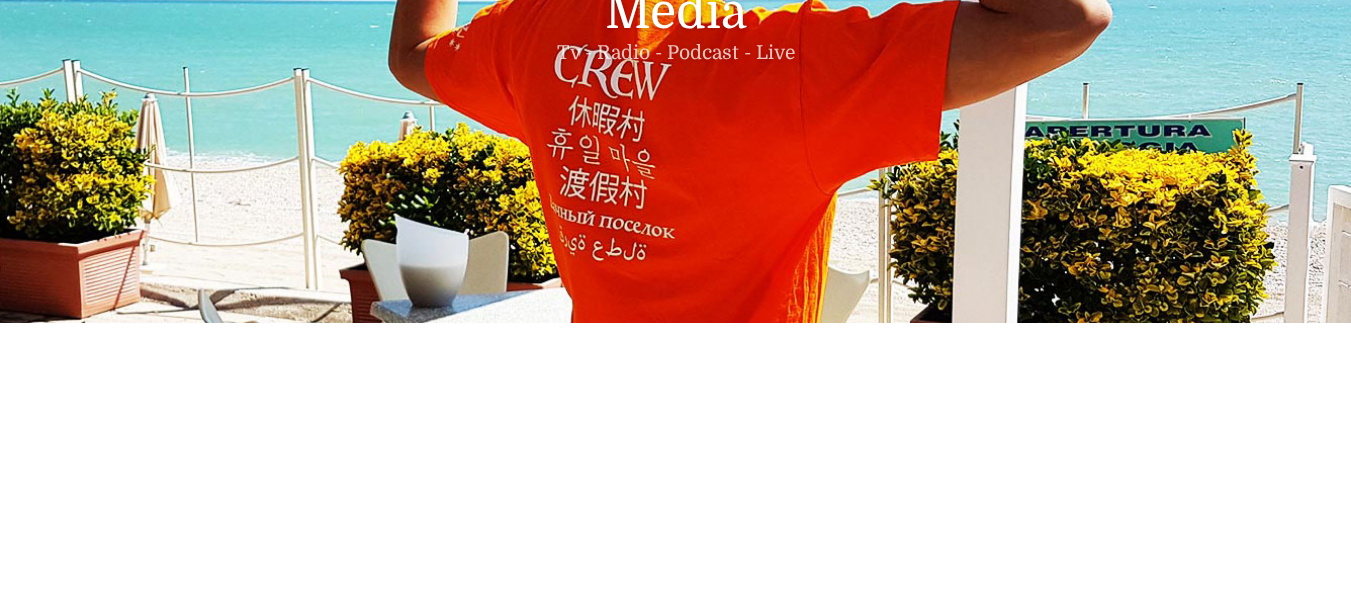 scroll, scrollTop: 897, scrollLeft: 0, axis: vertical 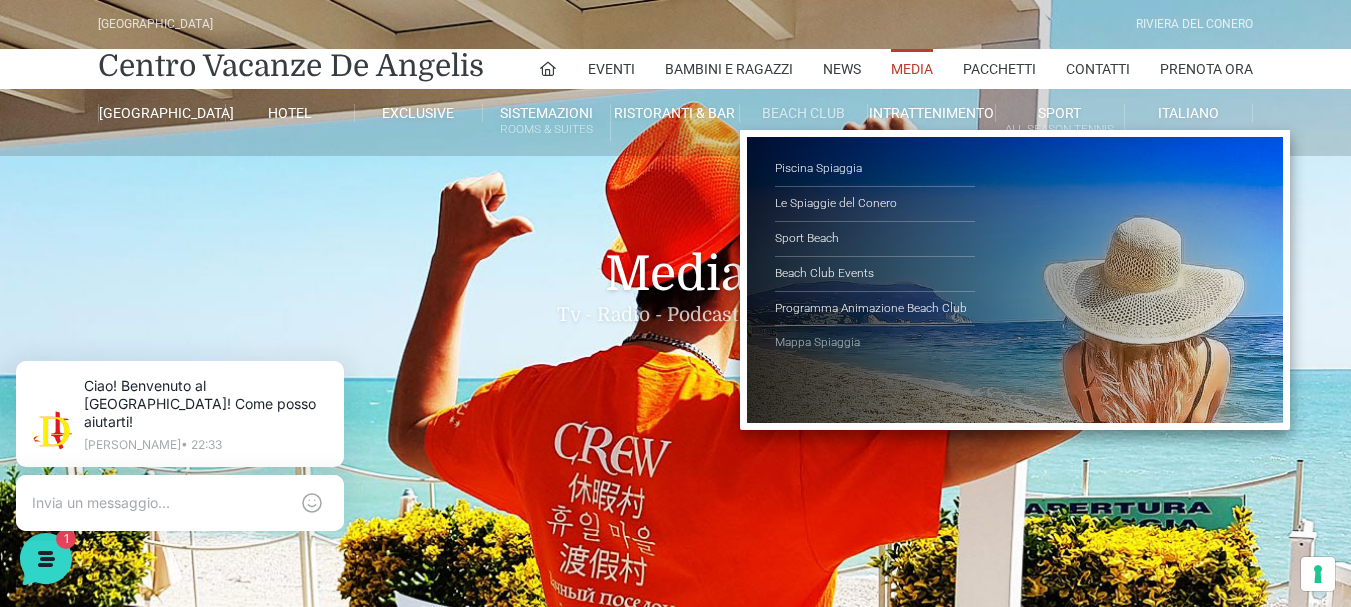 click on "Mappa Spiaggia" at bounding box center (875, 343) 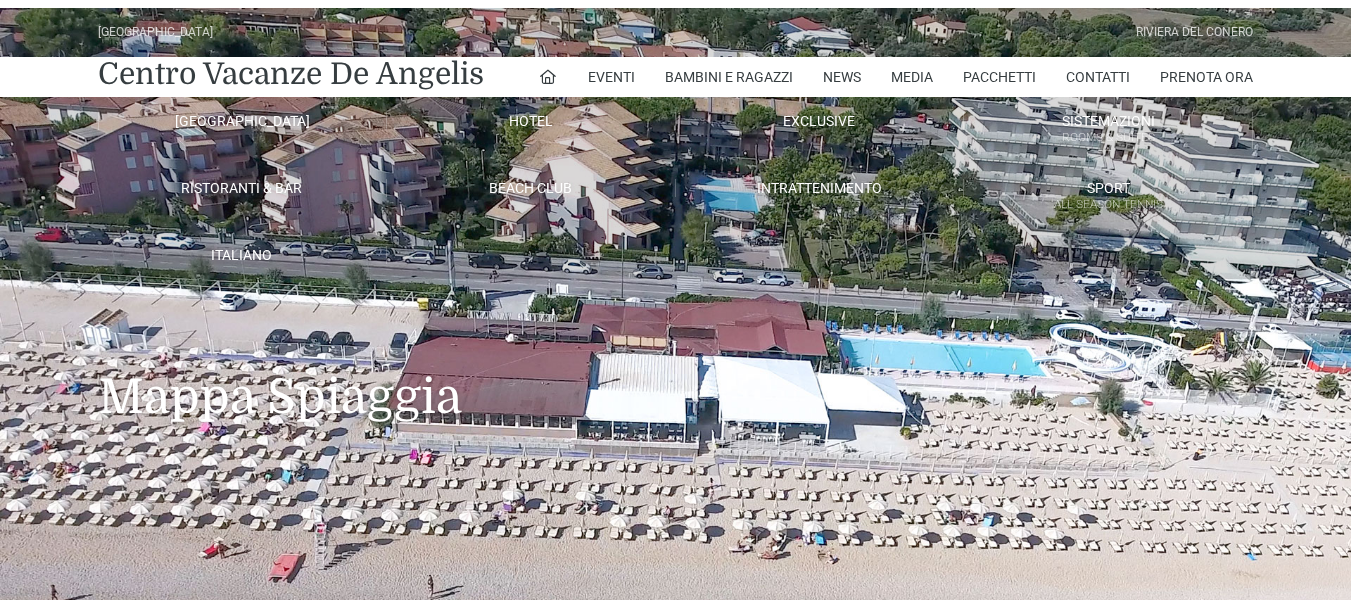 scroll, scrollTop: 0, scrollLeft: 0, axis: both 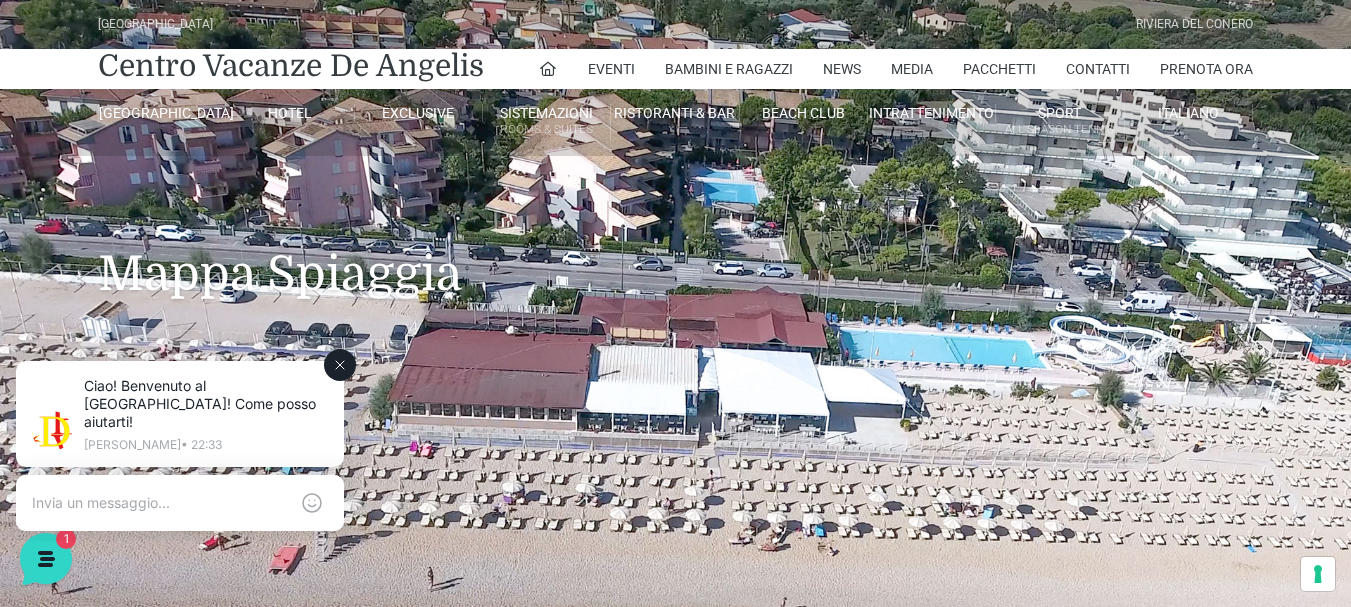 click 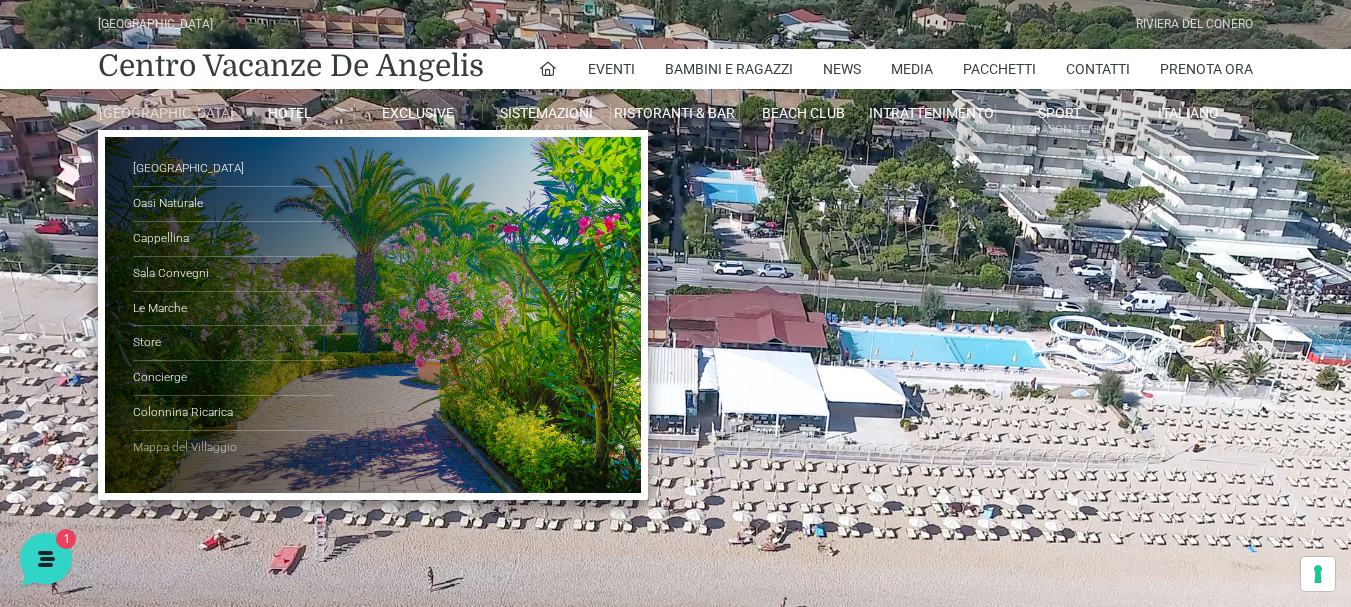 click on "Mappa del Villaggio" at bounding box center (233, 448) 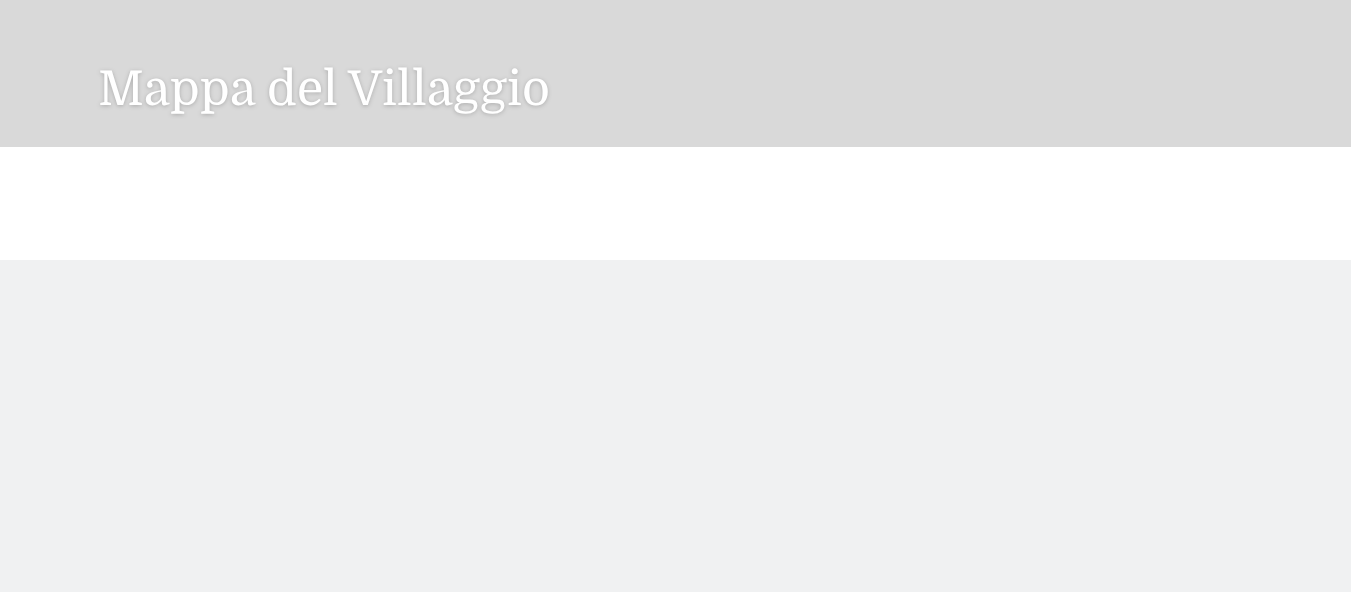 scroll, scrollTop: 300, scrollLeft: 0, axis: vertical 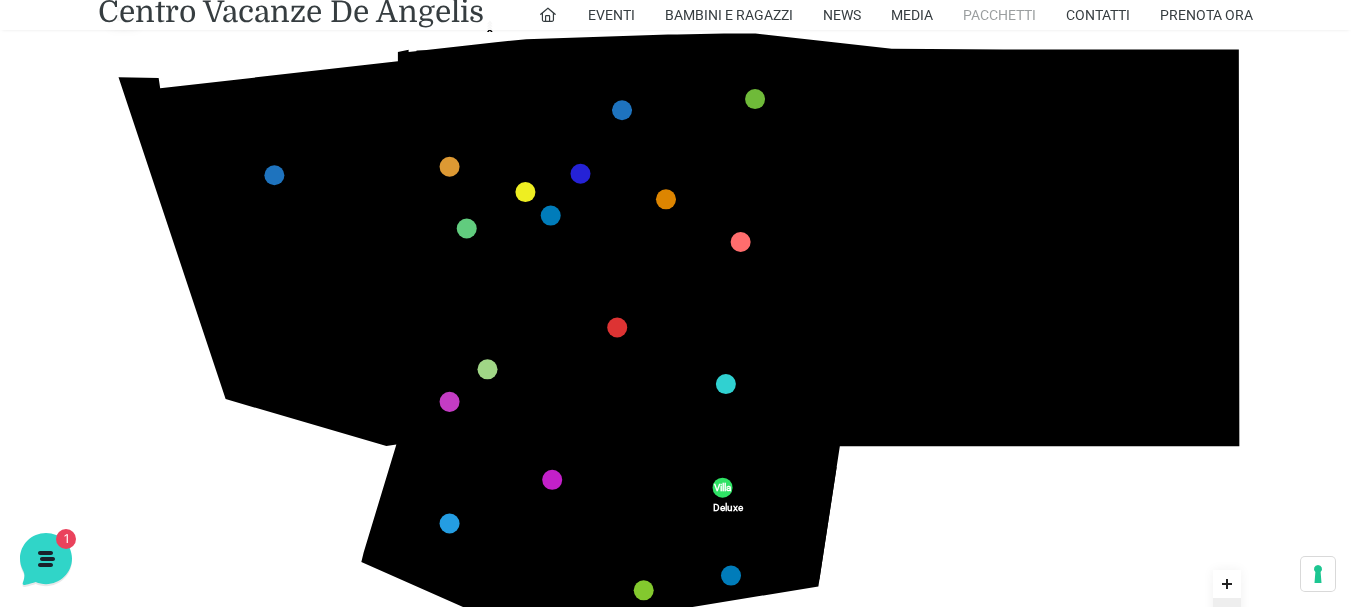 click on "Pacchetti" at bounding box center (999, 15) 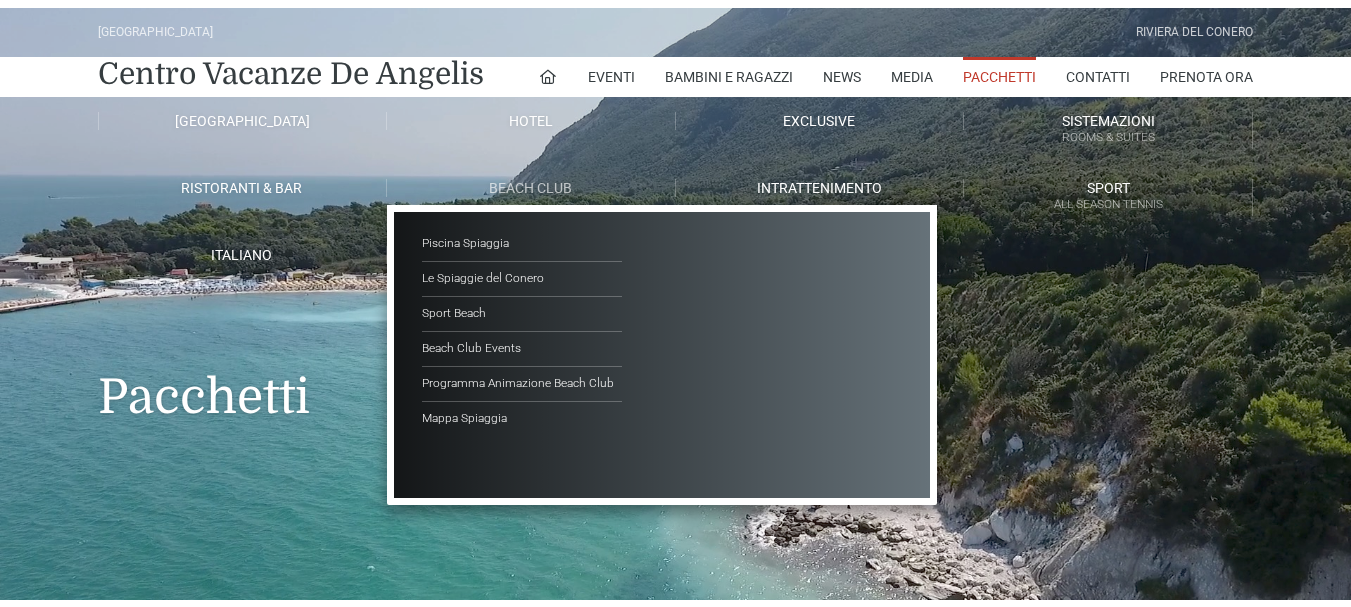 scroll, scrollTop: 0, scrollLeft: 0, axis: both 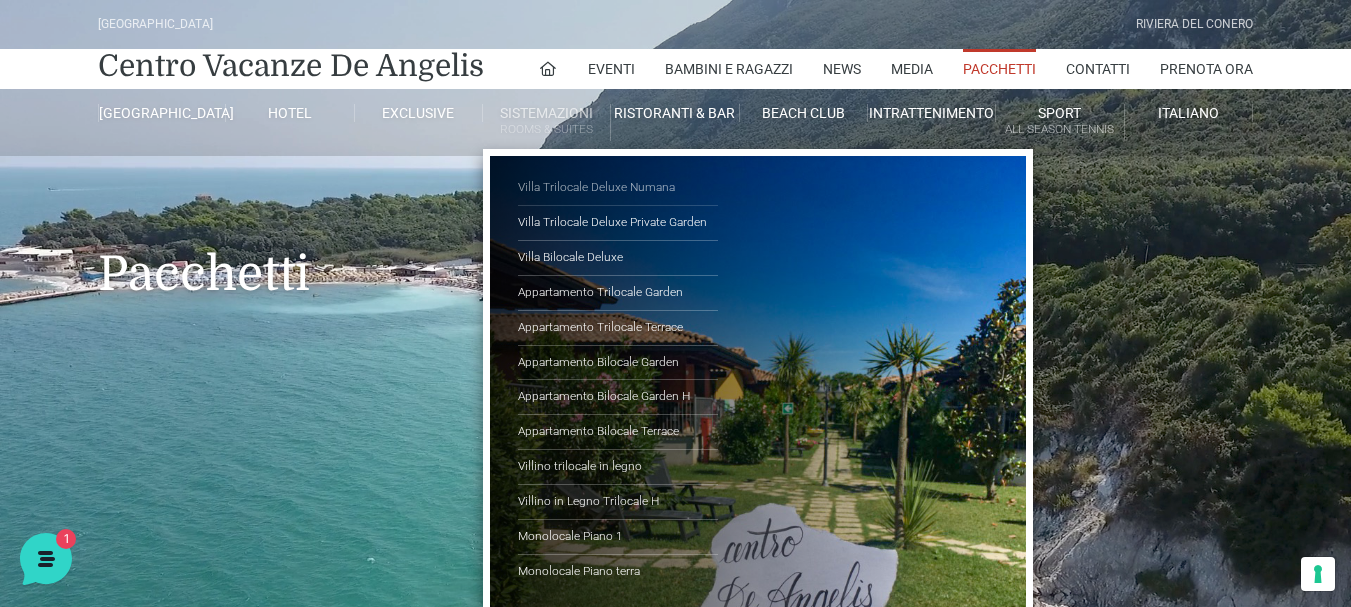 click on "Villa Trilocale Deluxe Numana" at bounding box center (618, 188) 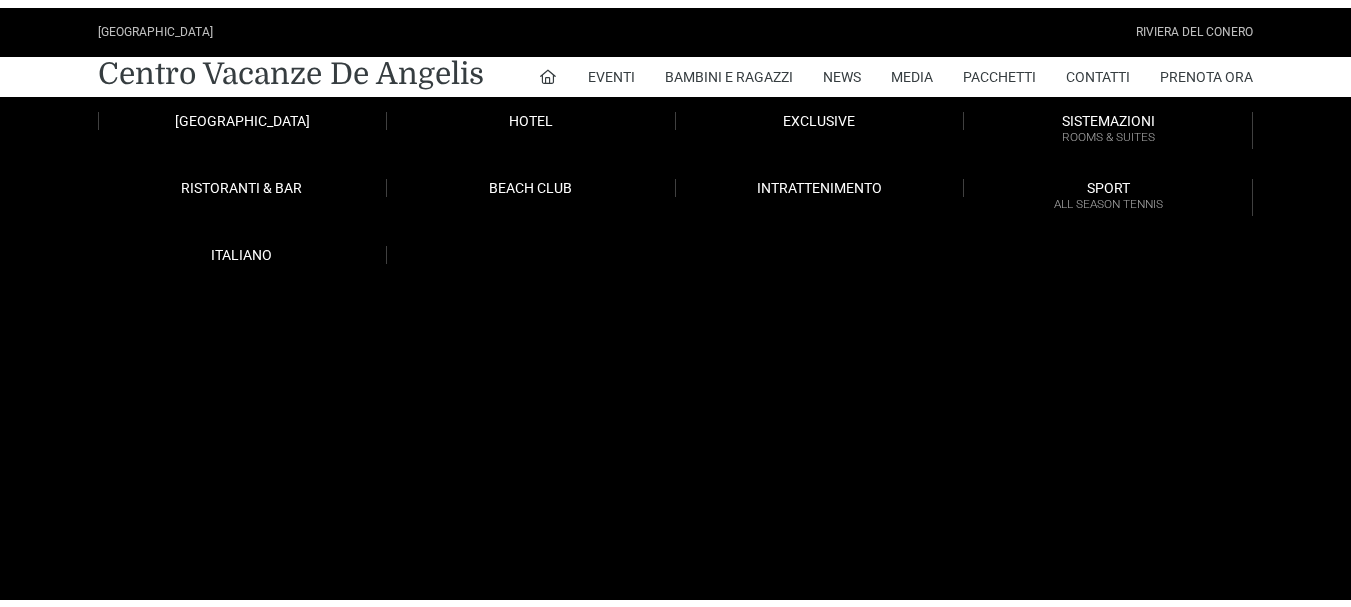 scroll, scrollTop: 0, scrollLeft: 0, axis: both 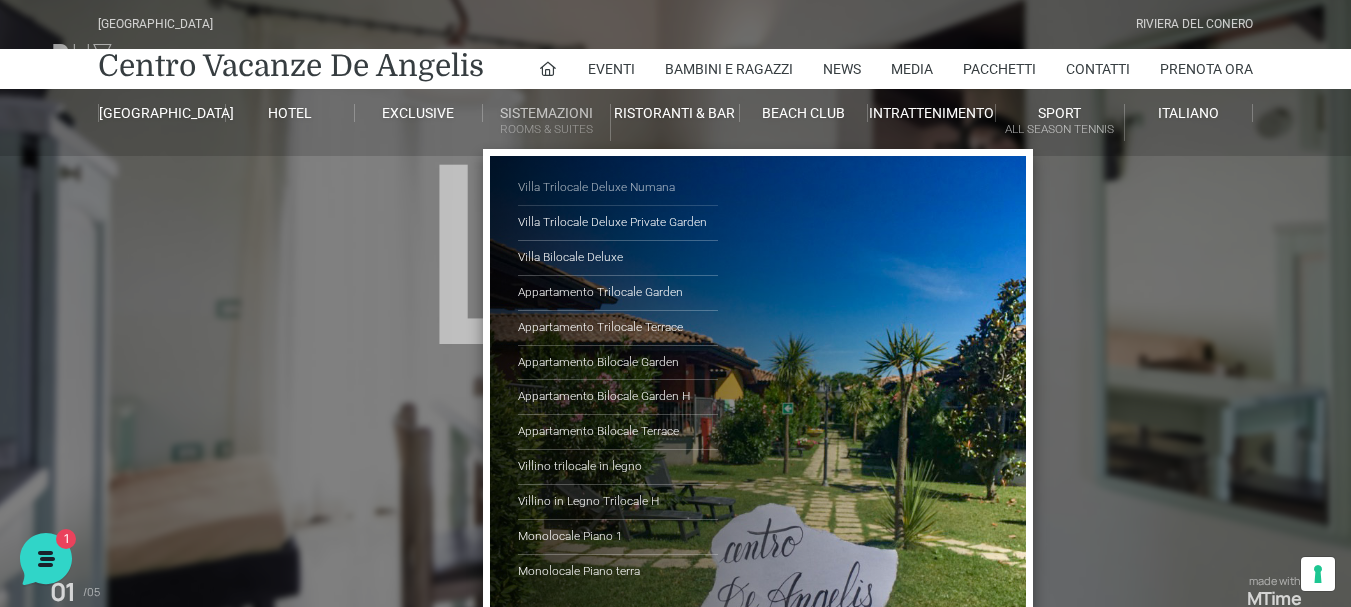 click on "Villa Trilocale Deluxe Numana" at bounding box center (618, 188) 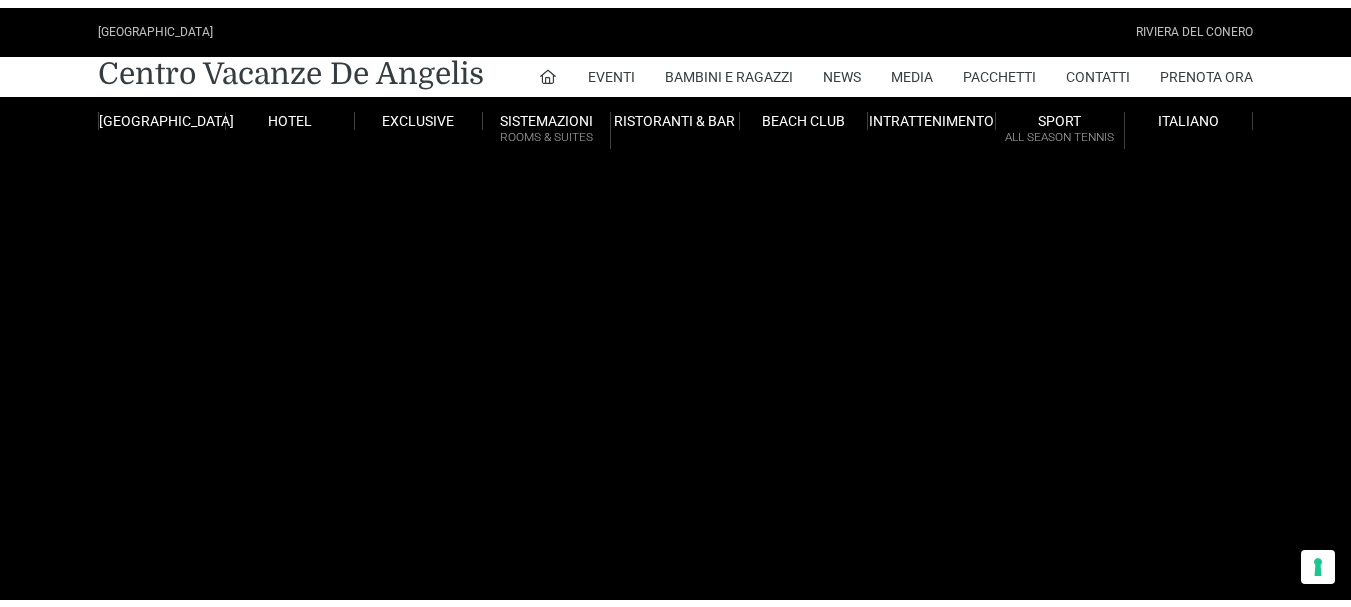 scroll, scrollTop: 0, scrollLeft: 0, axis: both 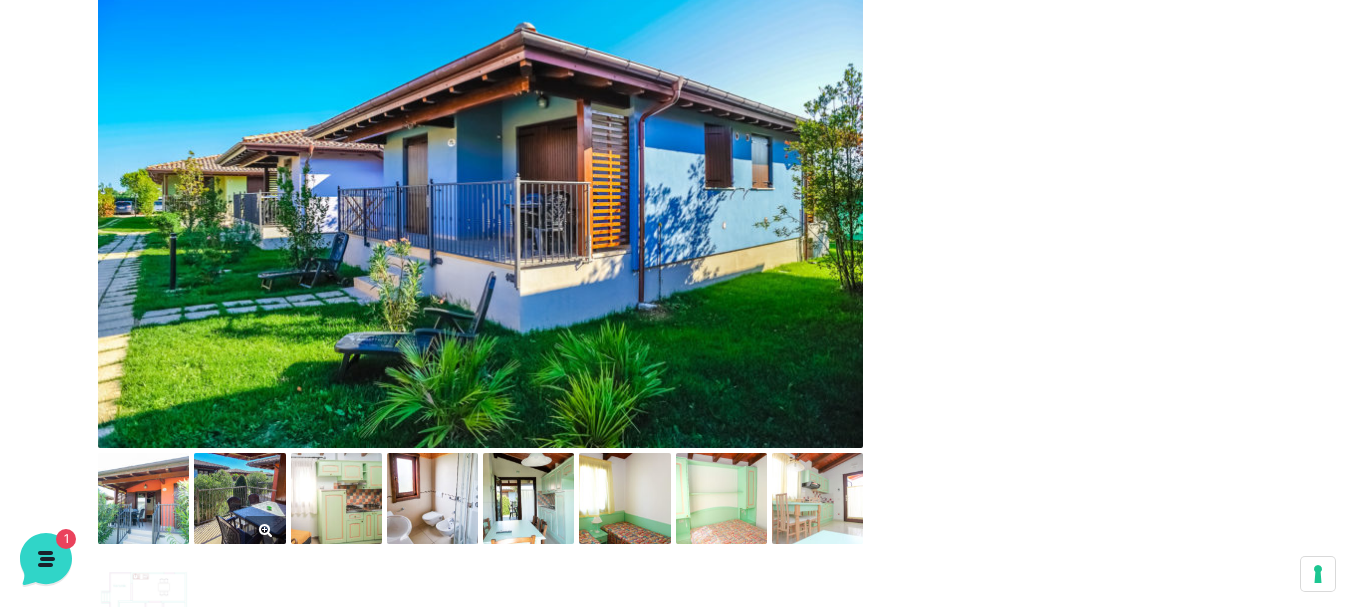 click at bounding box center [239, 498] 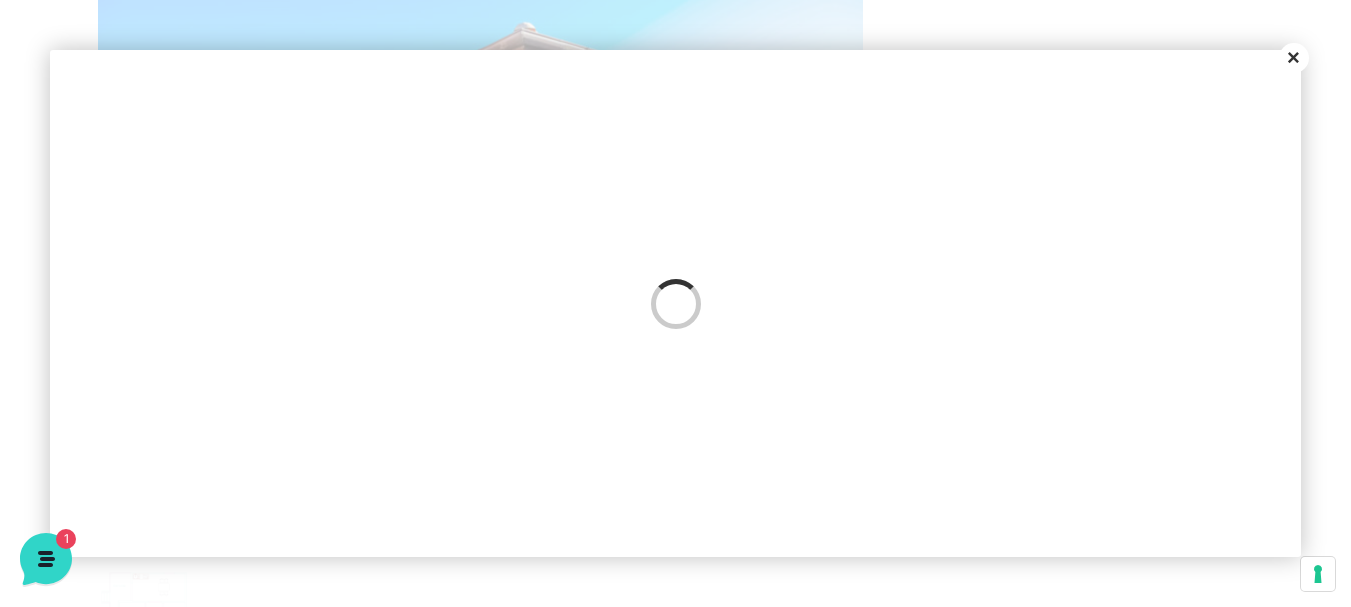 scroll, scrollTop: 0, scrollLeft: 0, axis: both 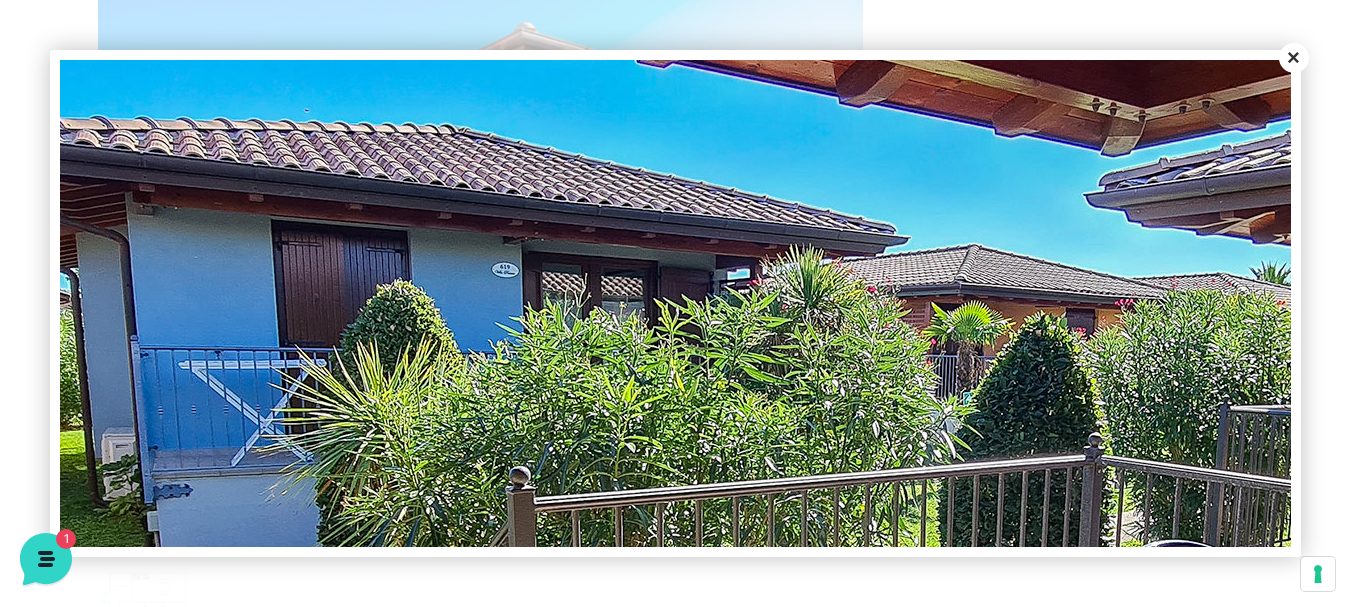 click on "Close" at bounding box center [1294, 58] 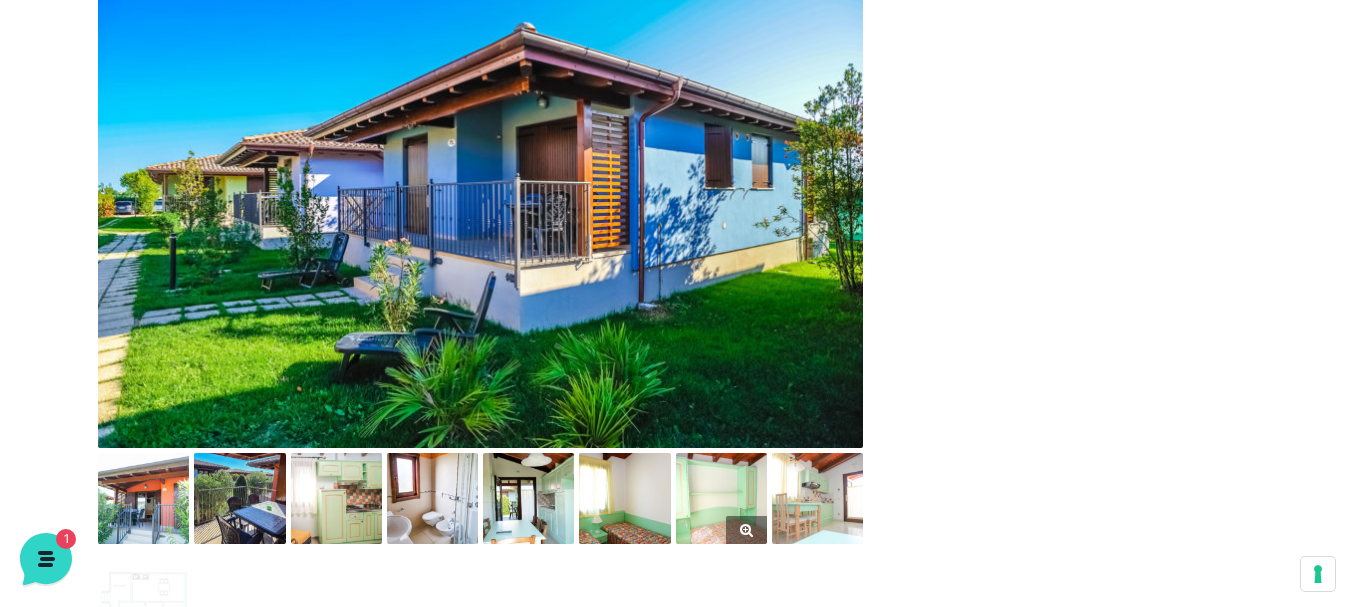 click at bounding box center [721, 498] 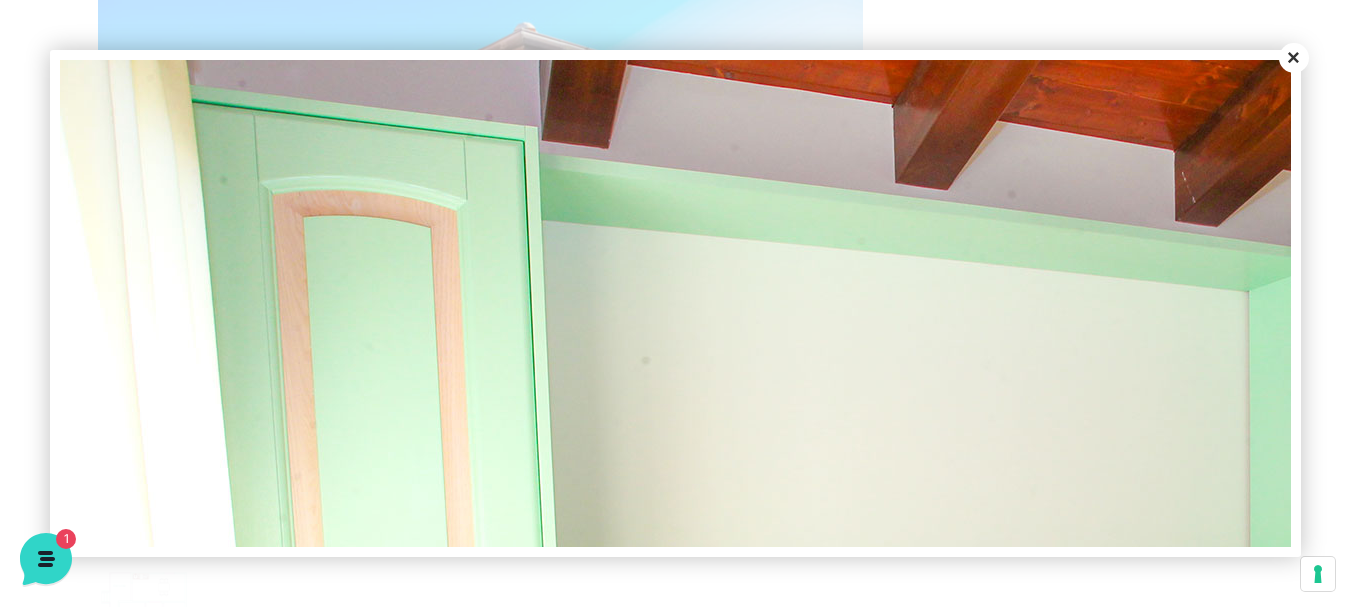 scroll, scrollTop: 0, scrollLeft: 0, axis: both 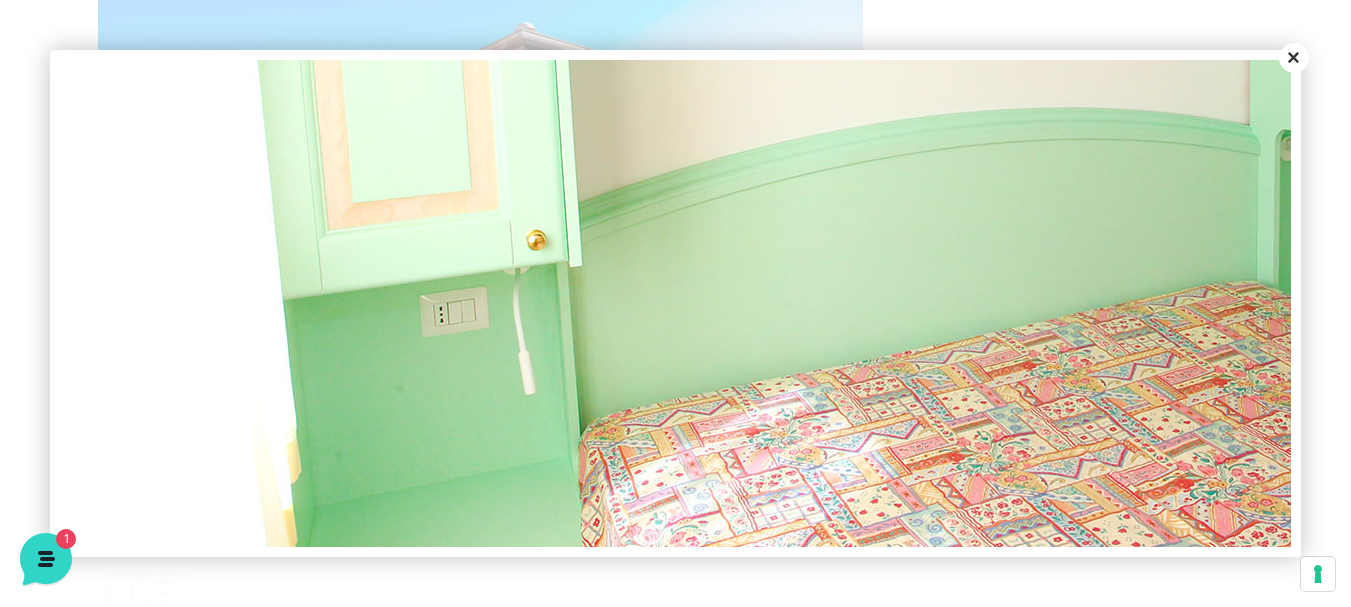 click on "Close" at bounding box center (1294, 58) 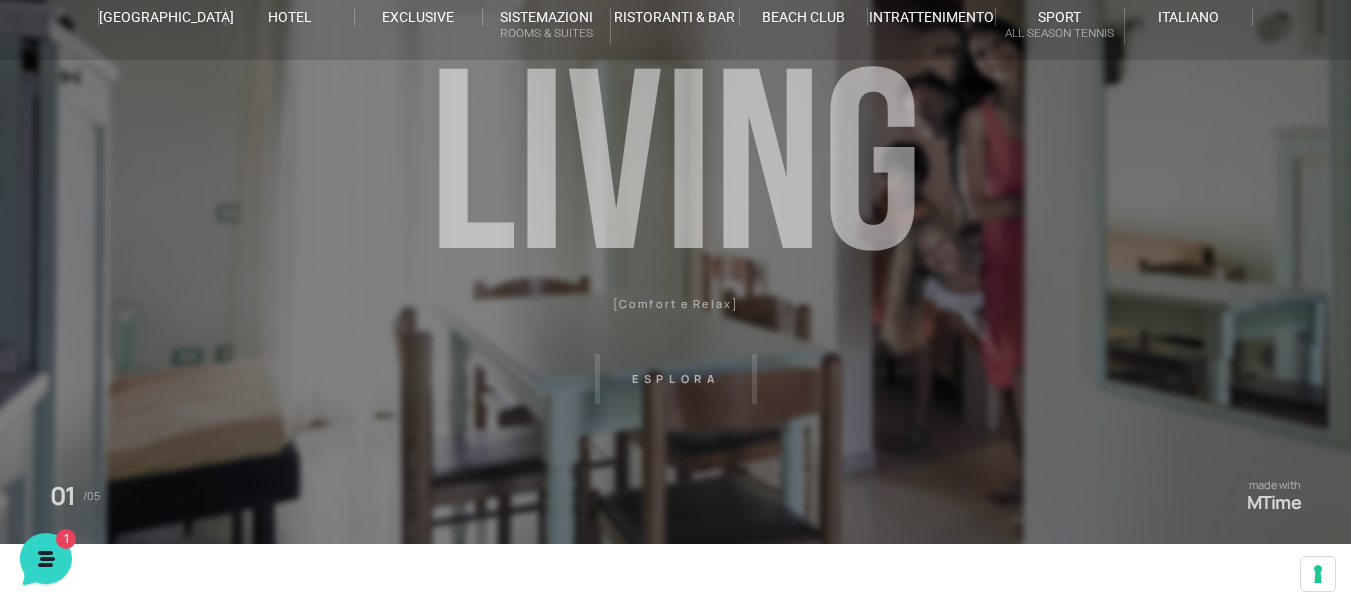 scroll, scrollTop: 0, scrollLeft: 0, axis: both 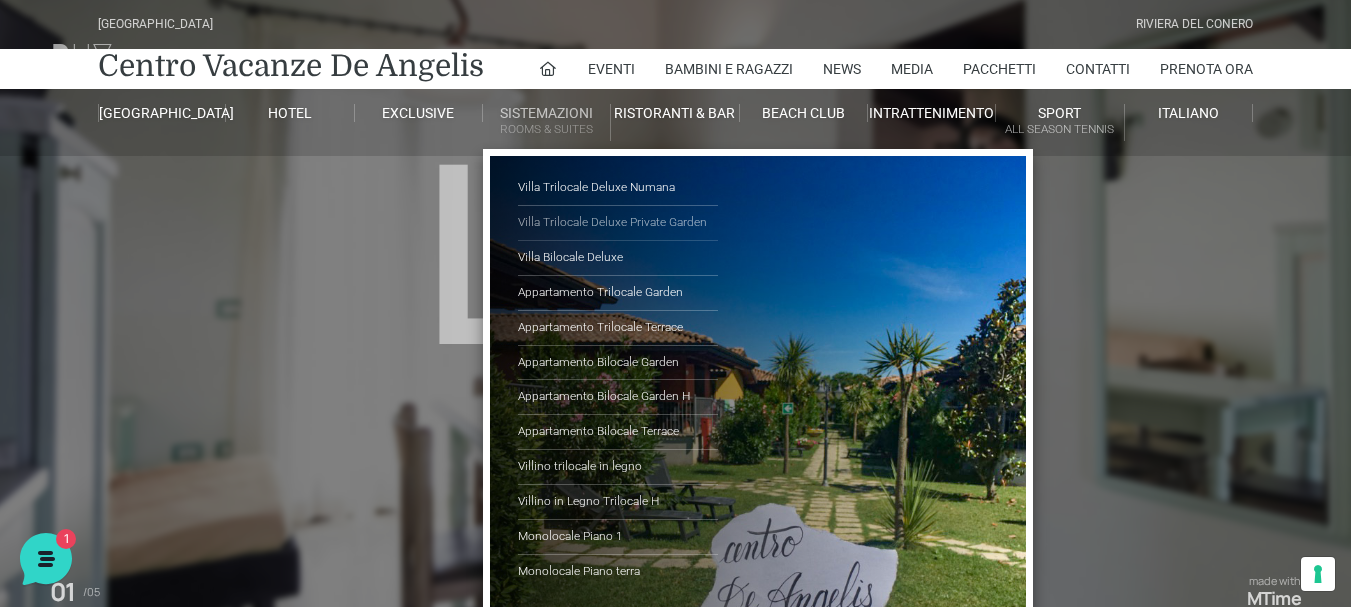 click on "Villa Trilocale Deluxe Private Garden" at bounding box center (618, 223) 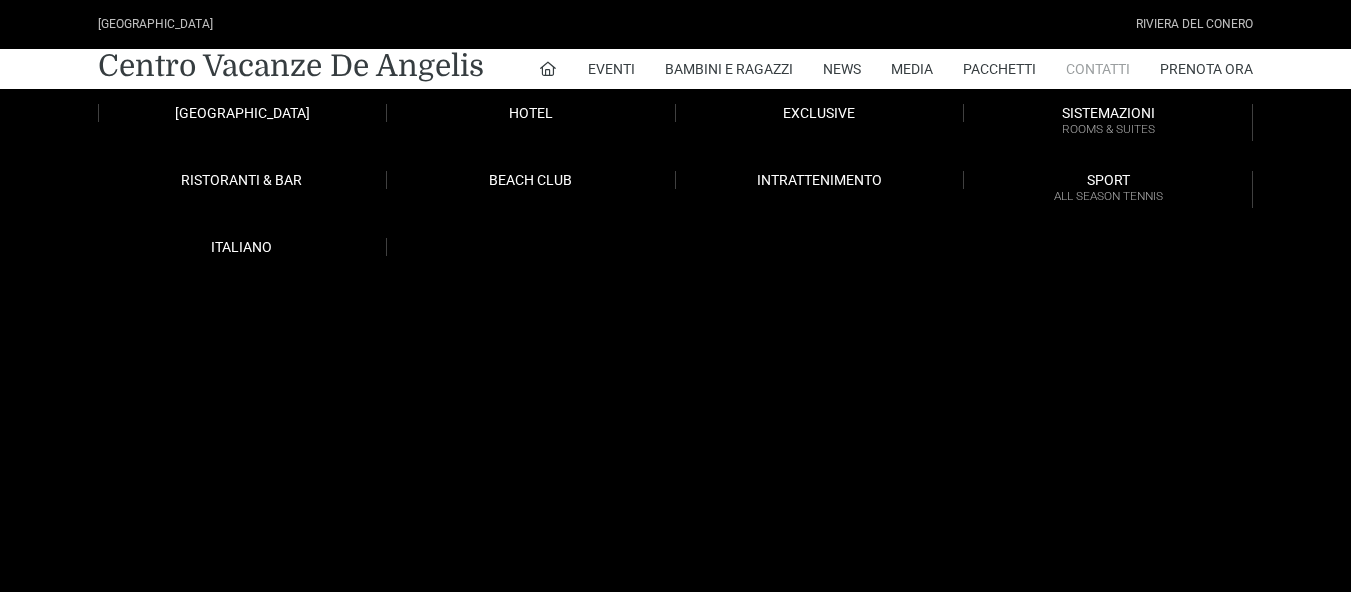 scroll, scrollTop: 0, scrollLeft: 0, axis: both 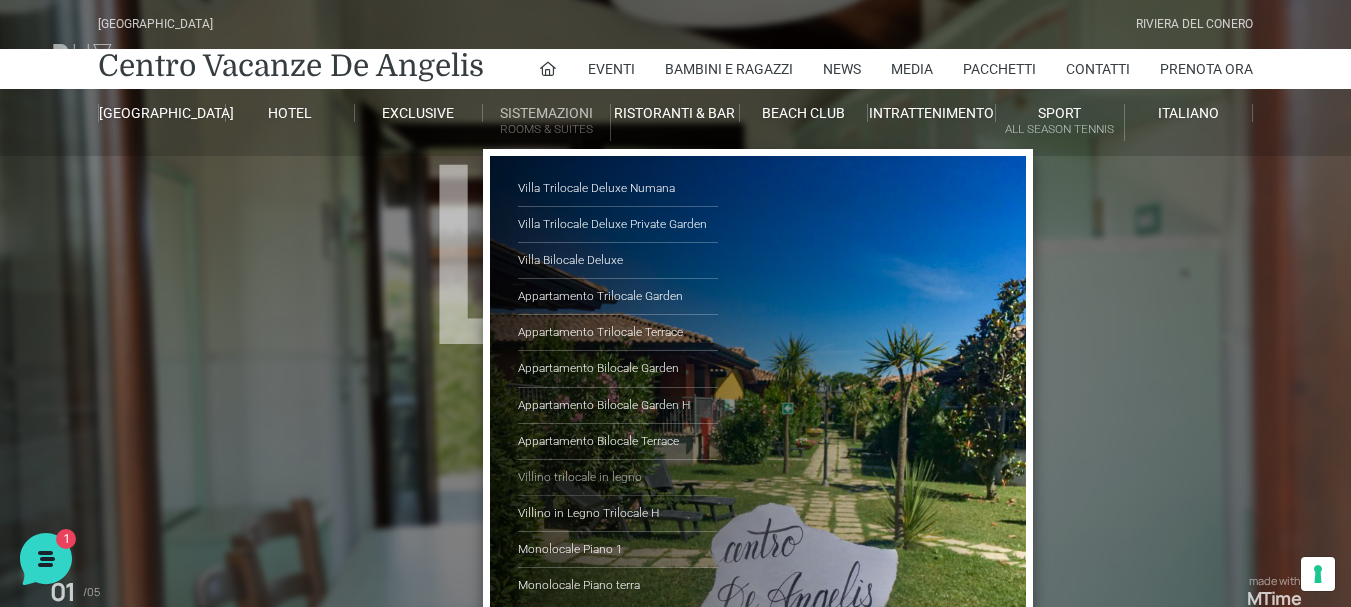 click on "Villino trilocale in legno" at bounding box center (618, 478) 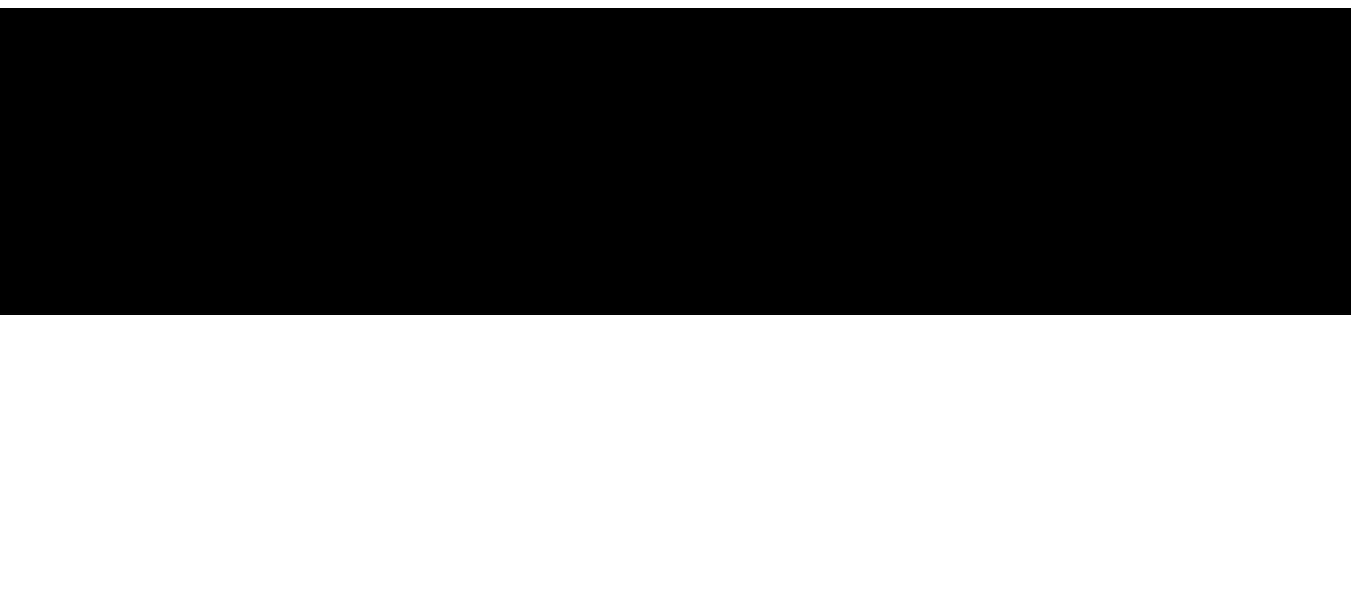 scroll, scrollTop: 300, scrollLeft: 0, axis: vertical 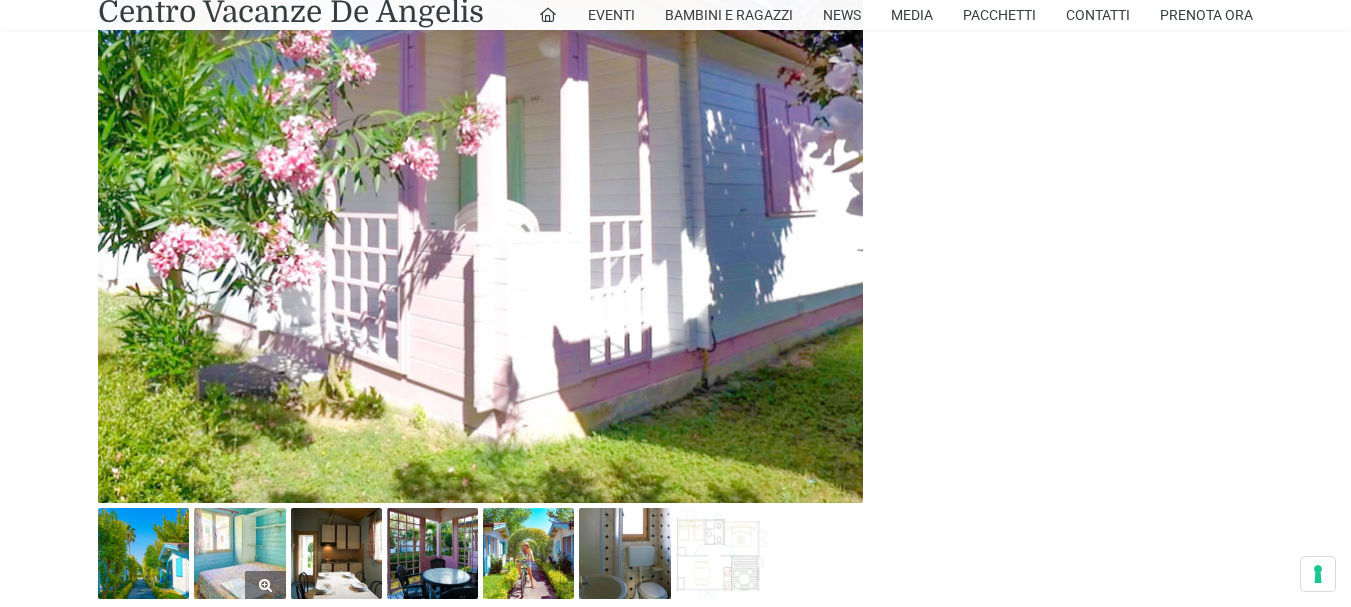 click at bounding box center [239, 553] 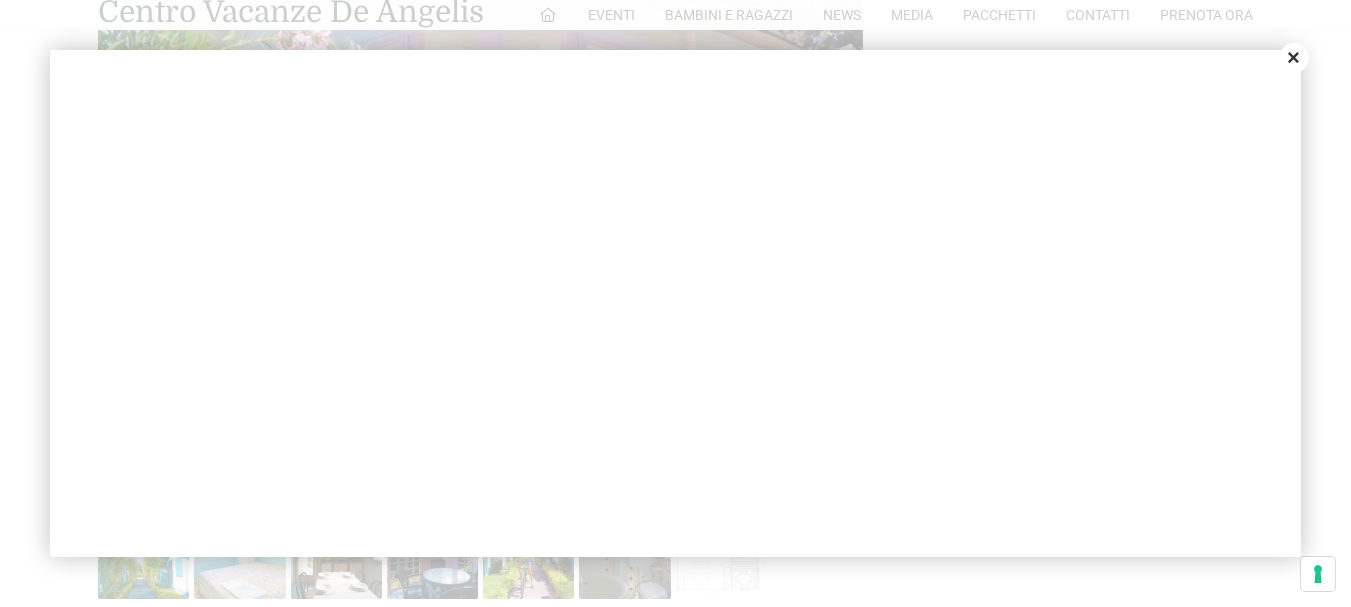 click on "Close" at bounding box center (1294, 58) 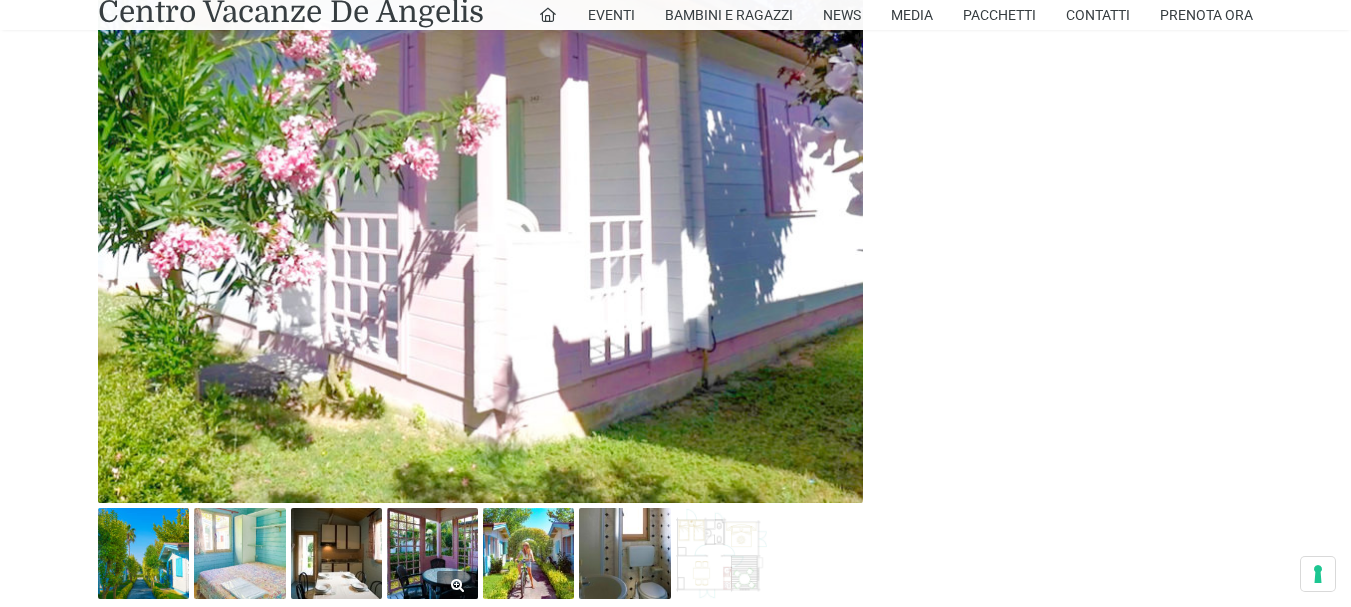click at bounding box center (432, 553) 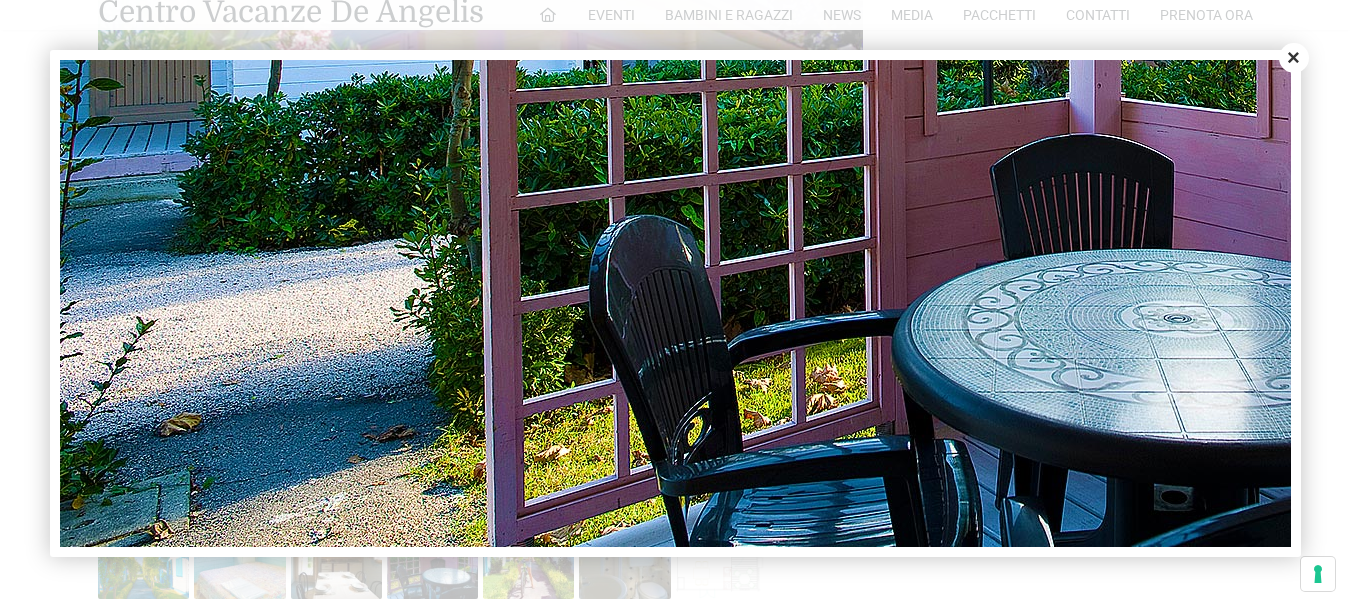 scroll, scrollTop: 526, scrollLeft: 0, axis: vertical 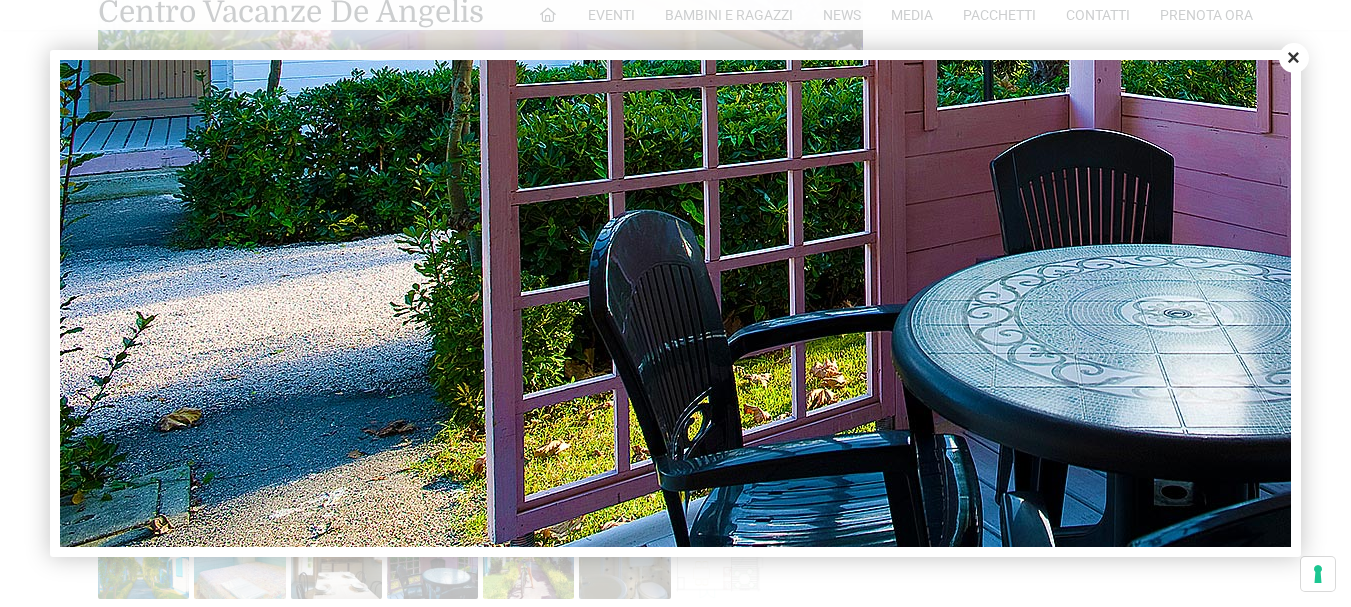 click on "Close" at bounding box center [1294, 58] 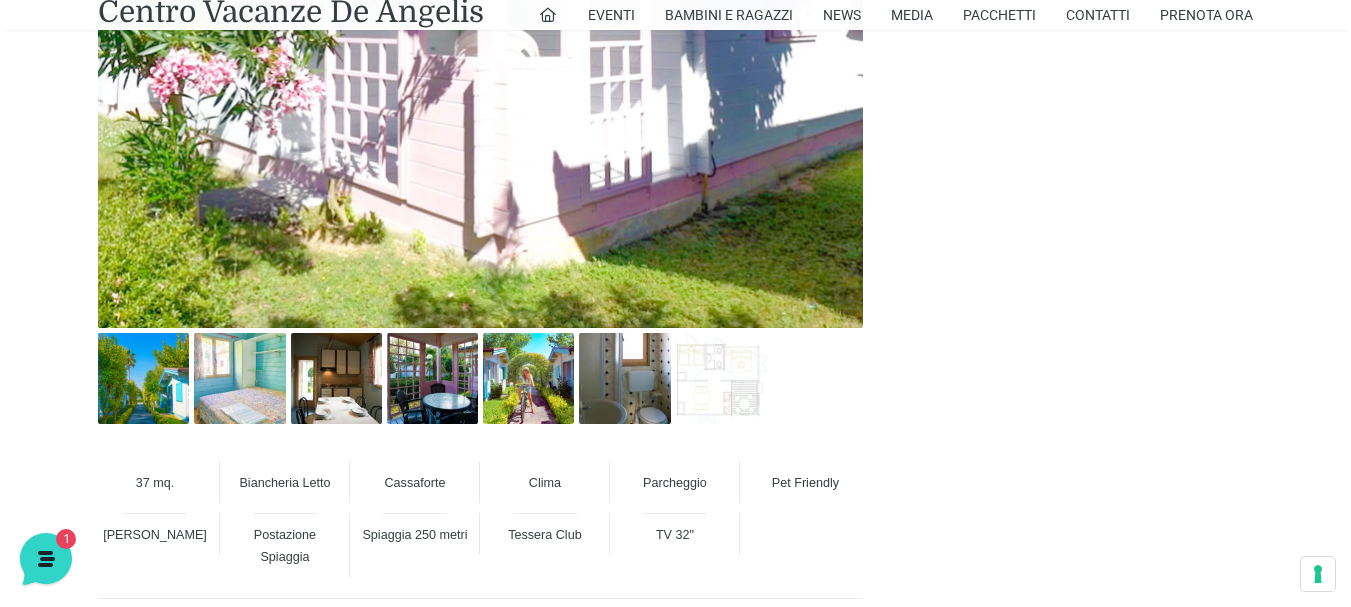 scroll, scrollTop: 1200, scrollLeft: 0, axis: vertical 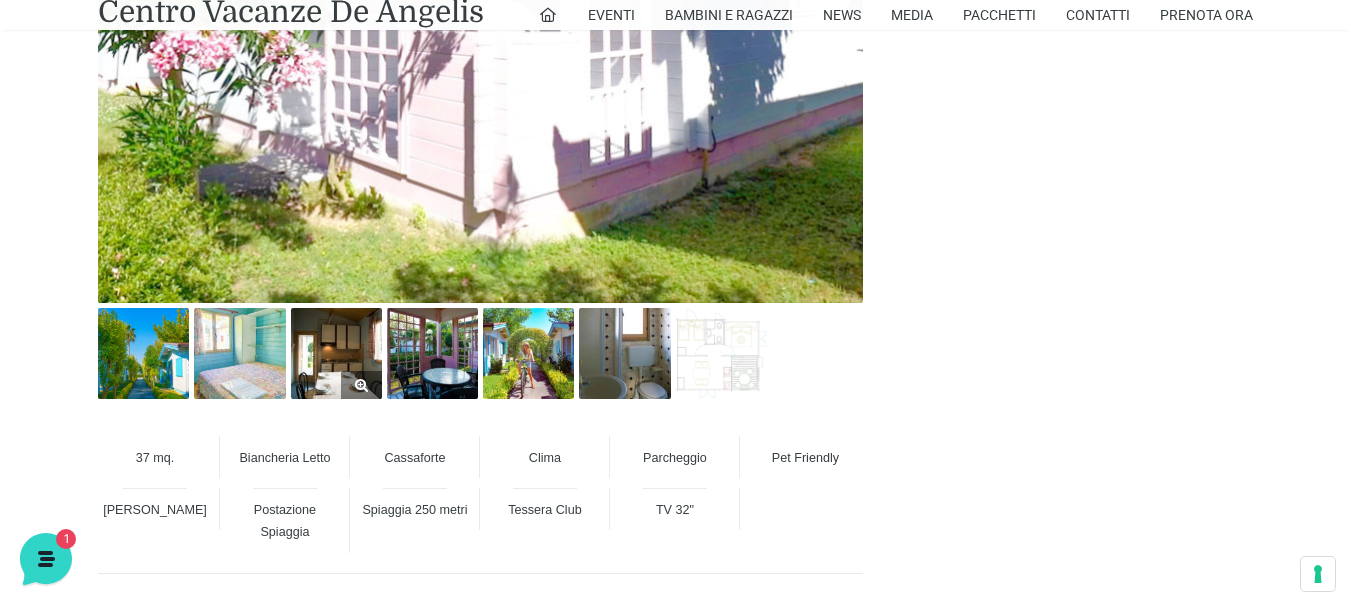 click at bounding box center [336, 353] 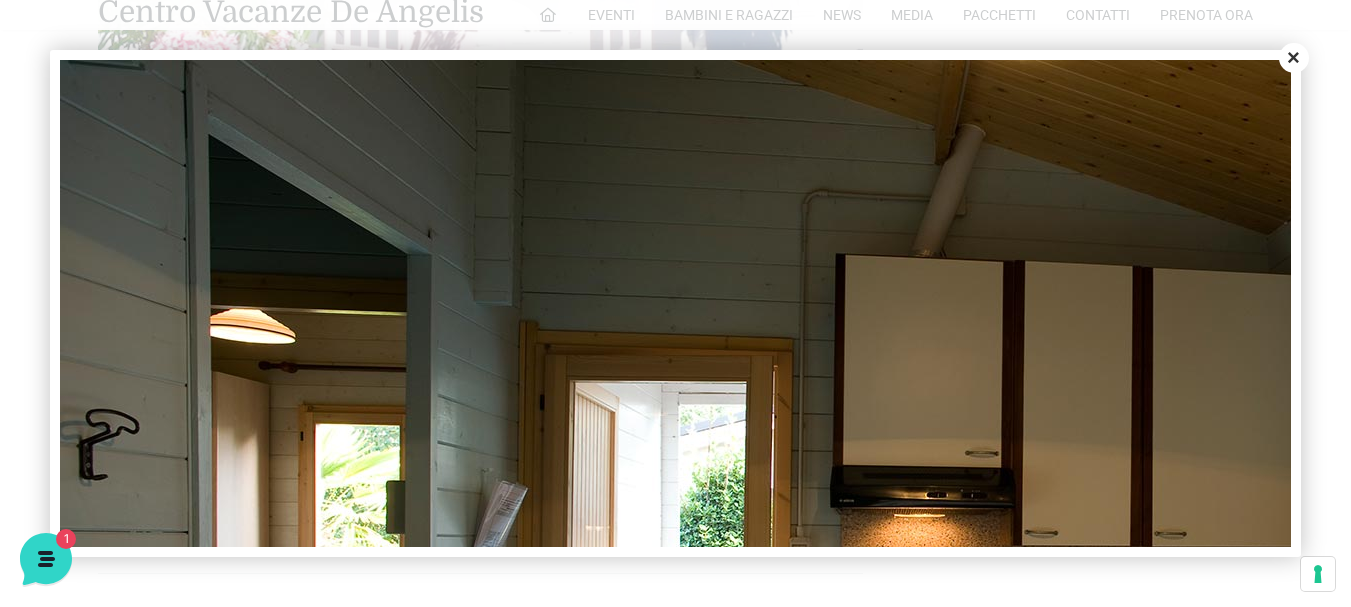scroll, scrollTop: 0, scrollLeft: 0, axis: both 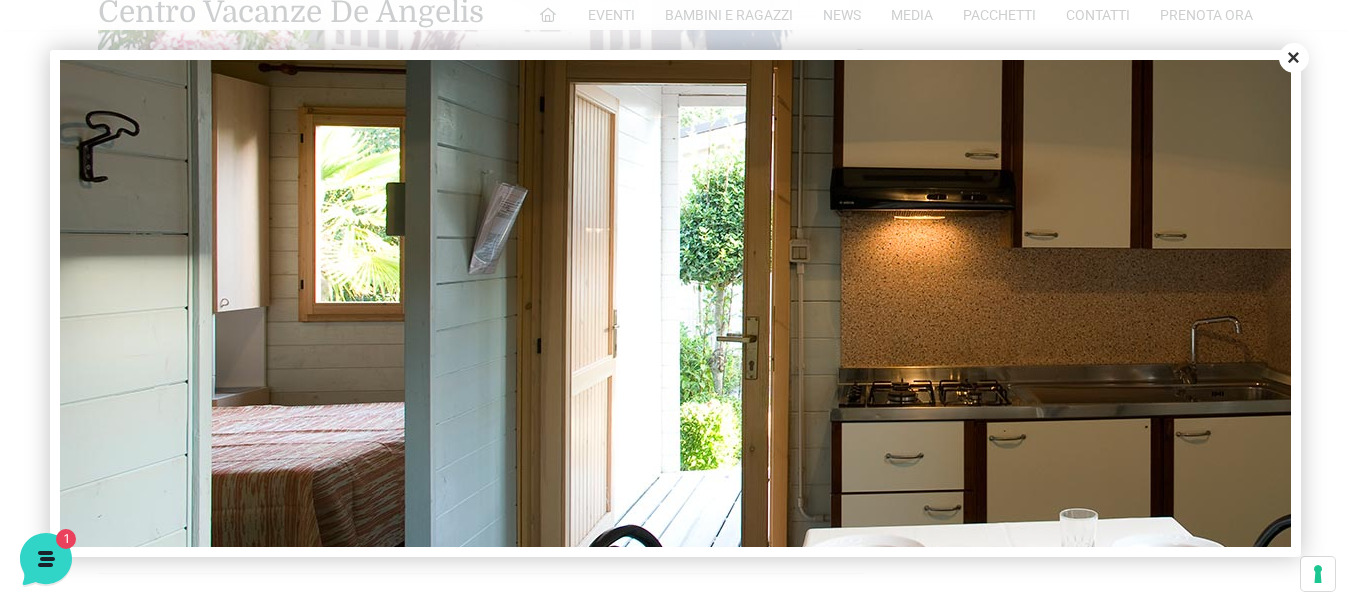 click on "Close" at bounding box center [1294, 58] 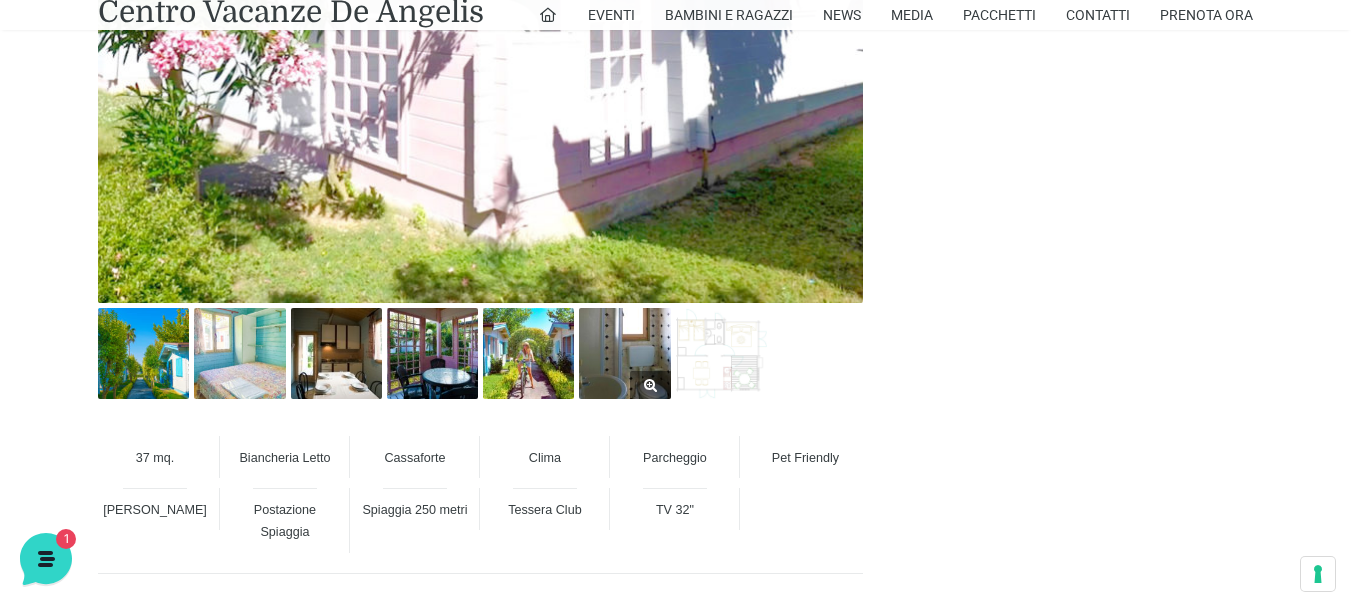 click at bounding box center (624, 353) 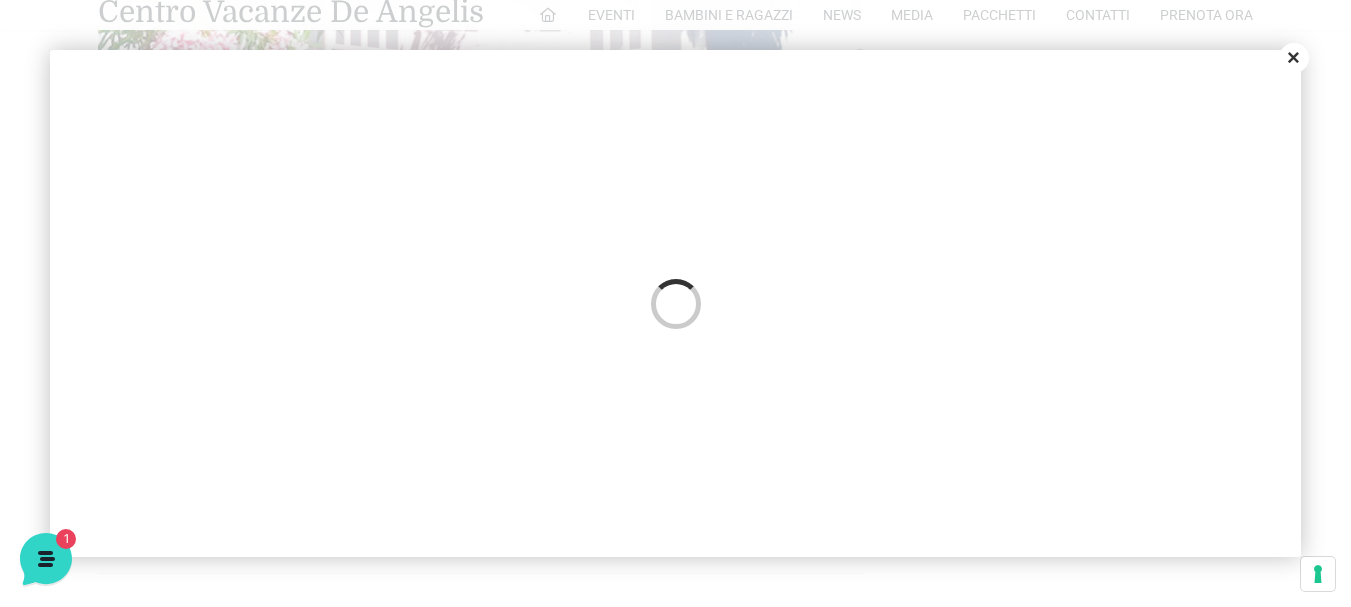 scroll, scrollTop: 0, scrollLeft: 0, axis: both 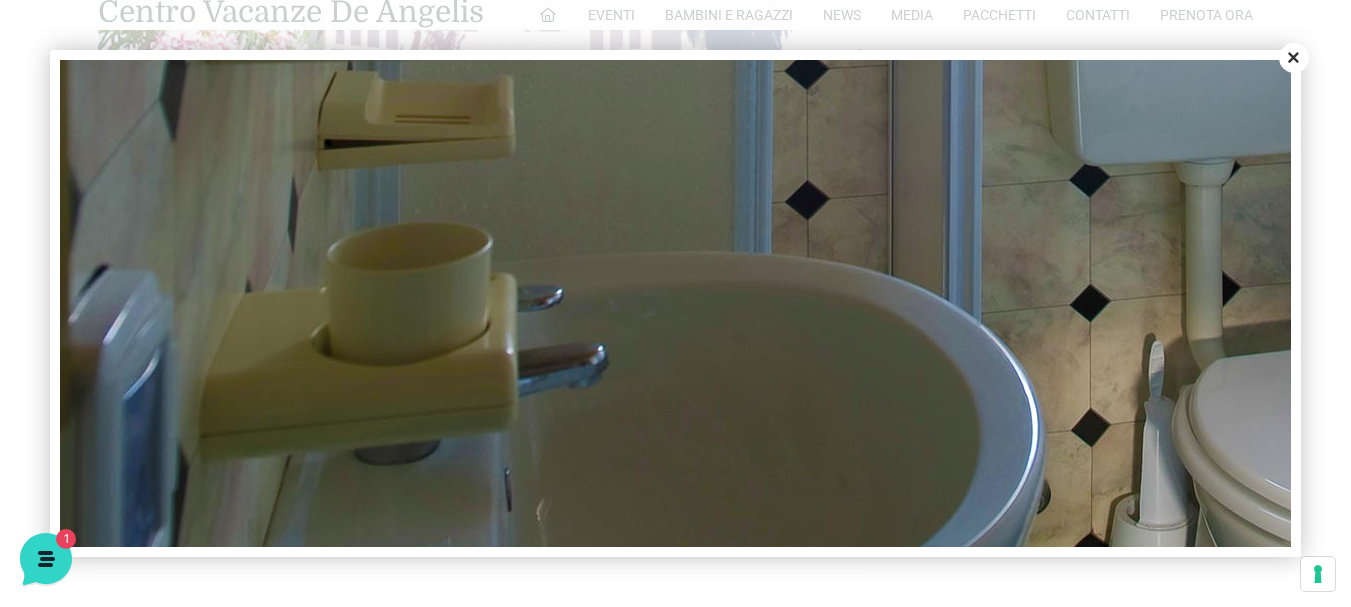 click on "Close" at bounding box center (1294, 58) 